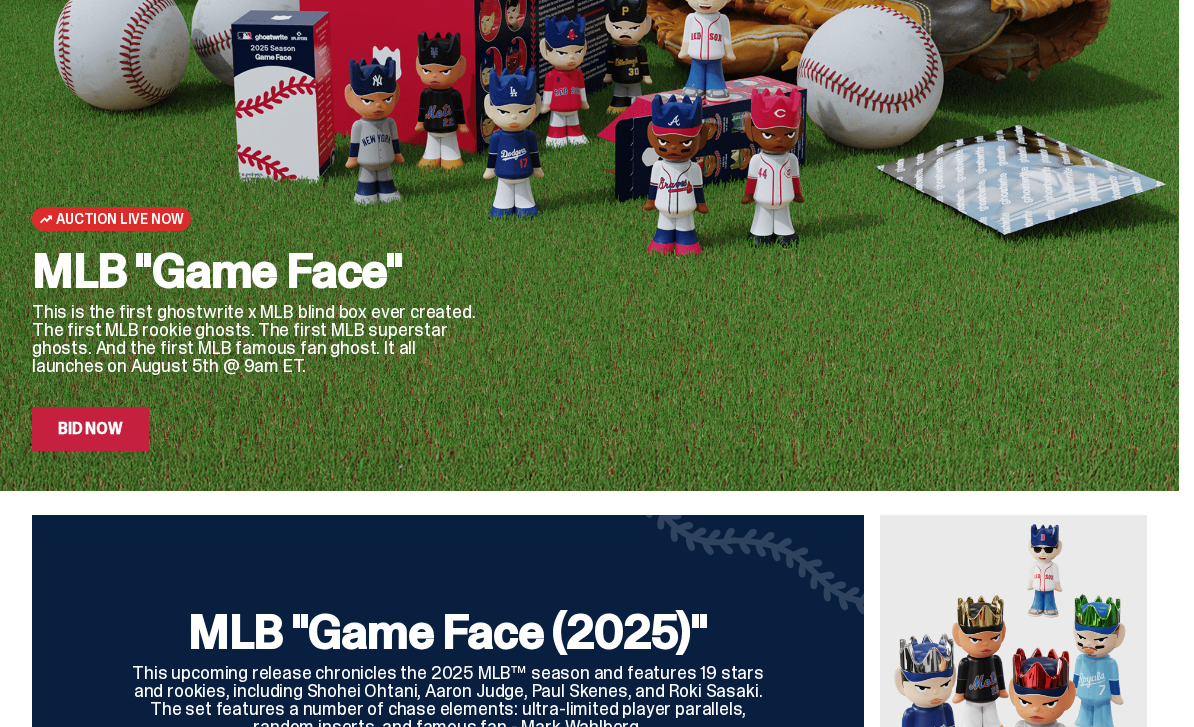 scroll, scrollTop: 248, scrollLeft: 0, axis: vertical 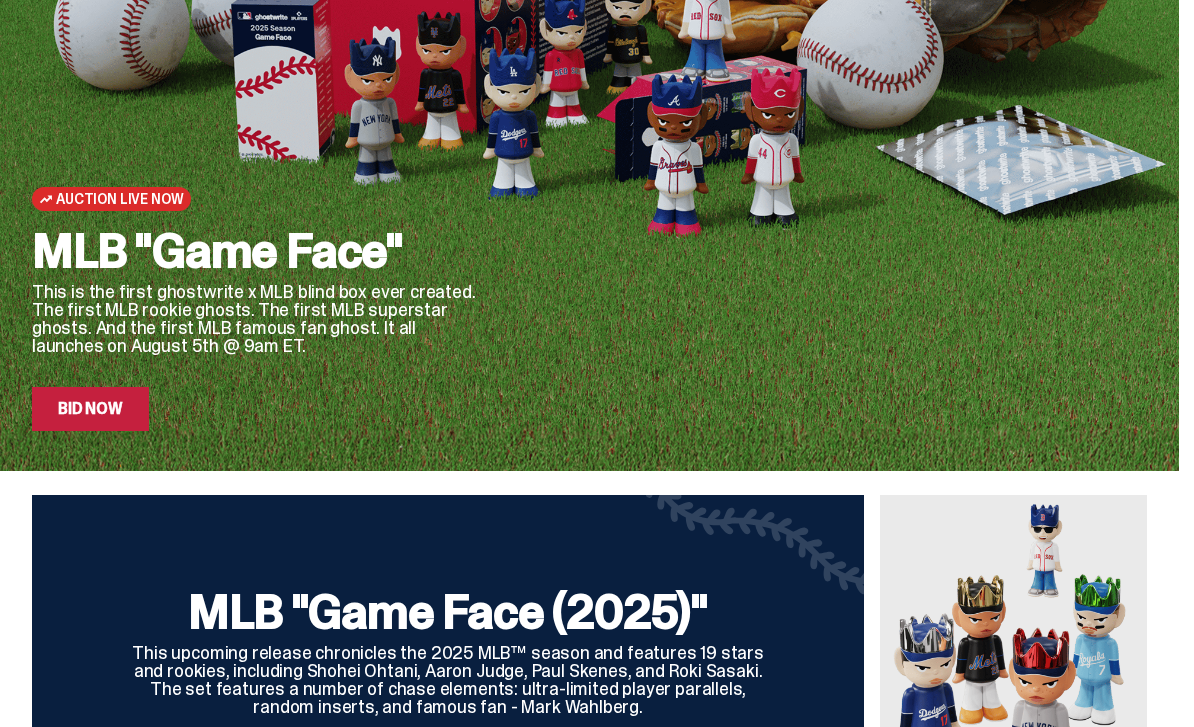 click on "Bid Now" at bounding box center (90, 410) 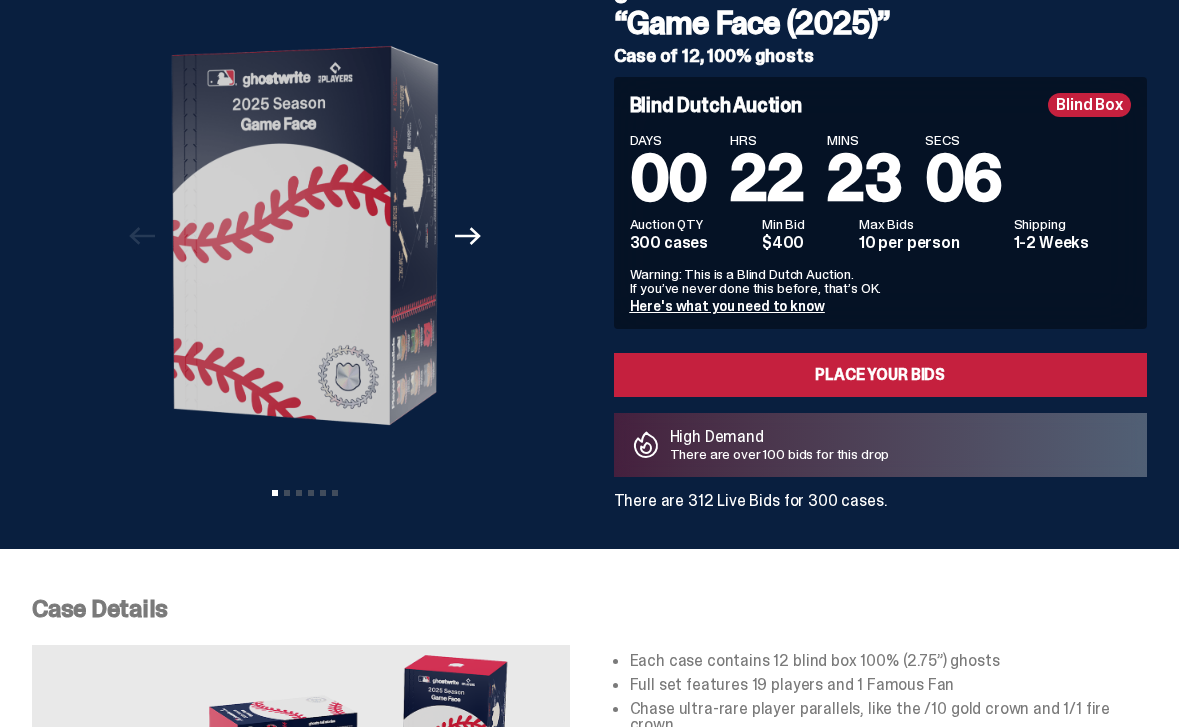 scroll, scrollTop: 117, scrollLeft: 0, axis: vertical 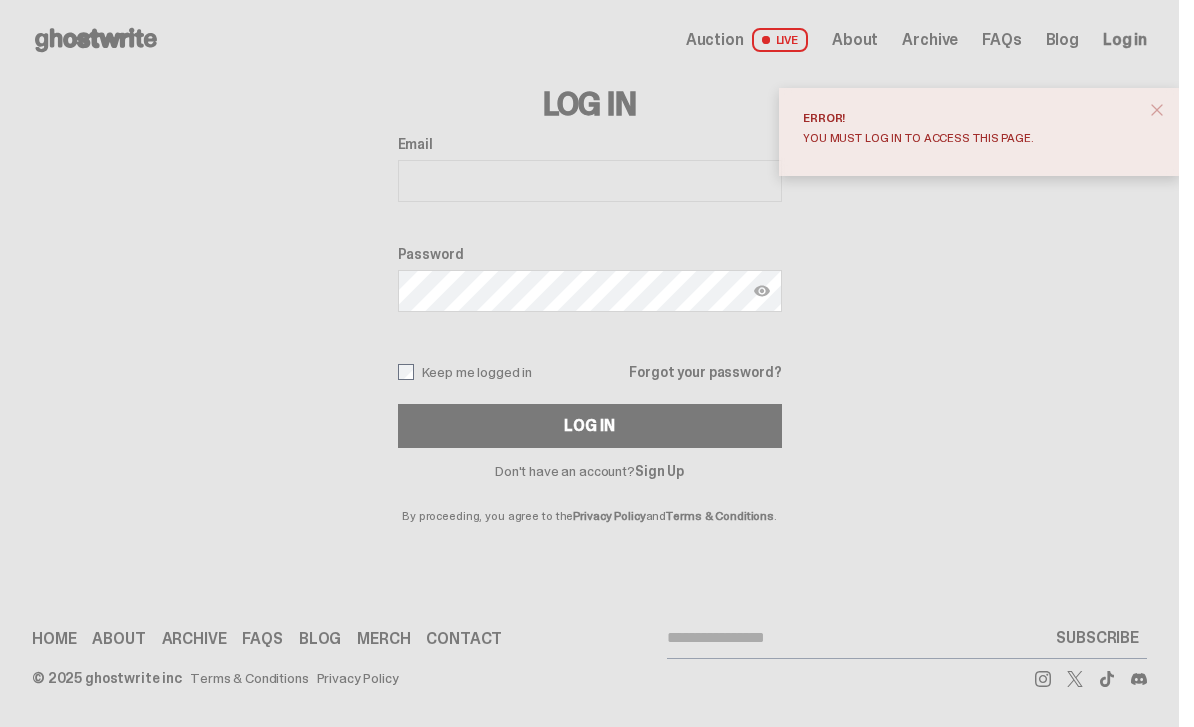 type on "**********" 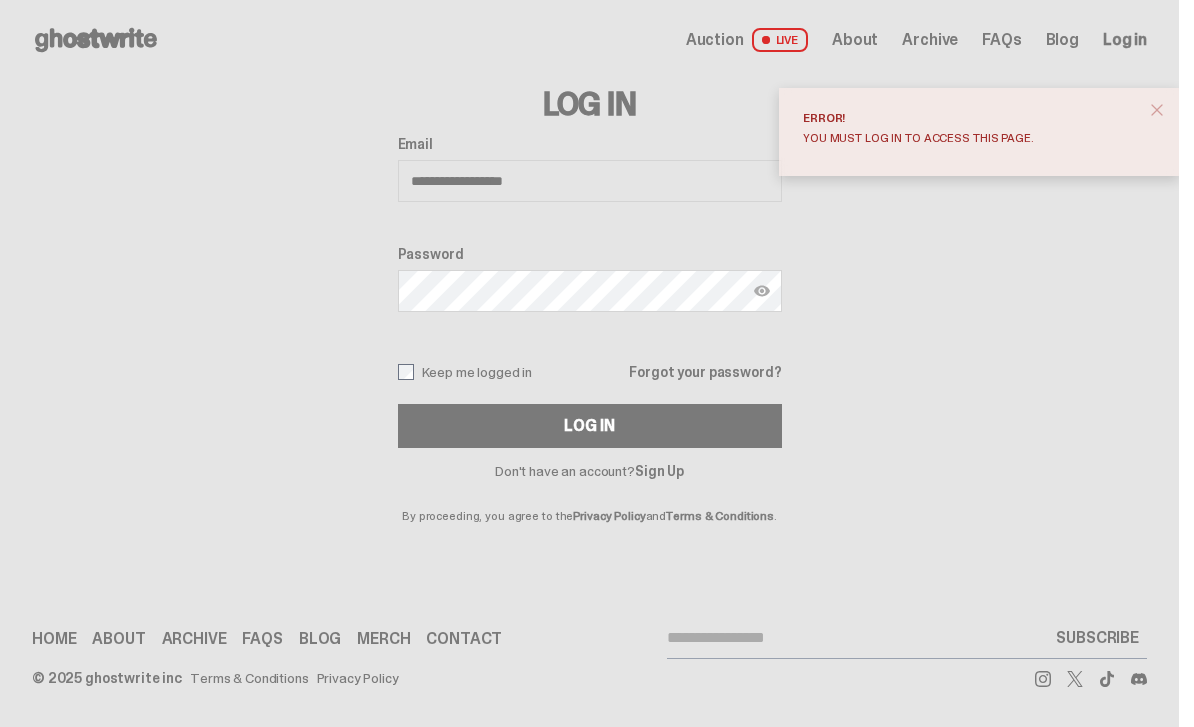 click on "Log In" at bounding box center (590, 426) 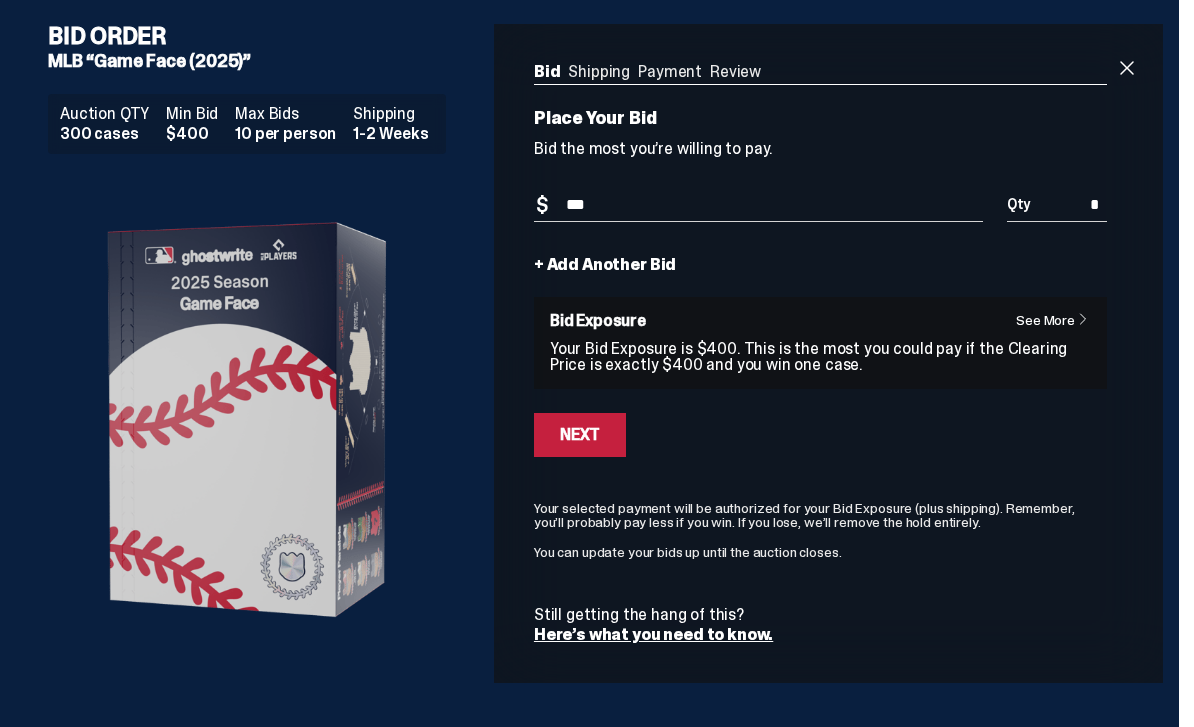 scroll, scrollTop: 0, scrollLeft: 0, axis: both 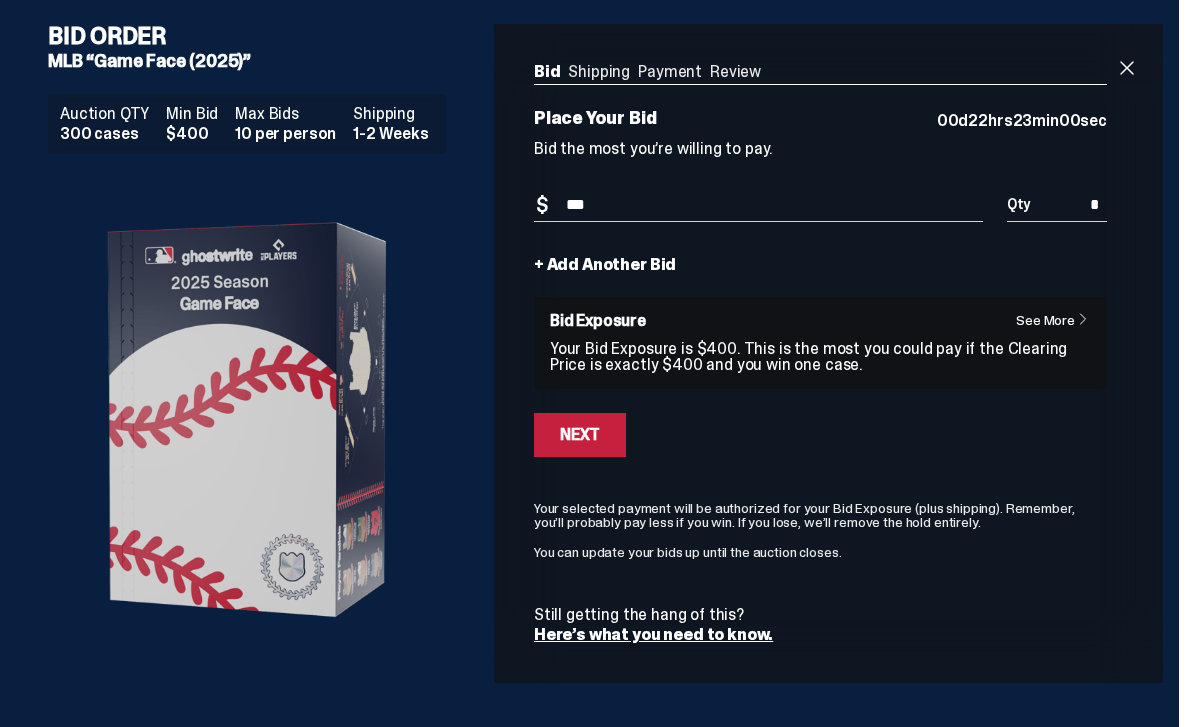 click on "Next" at bounding box center (580, 435) 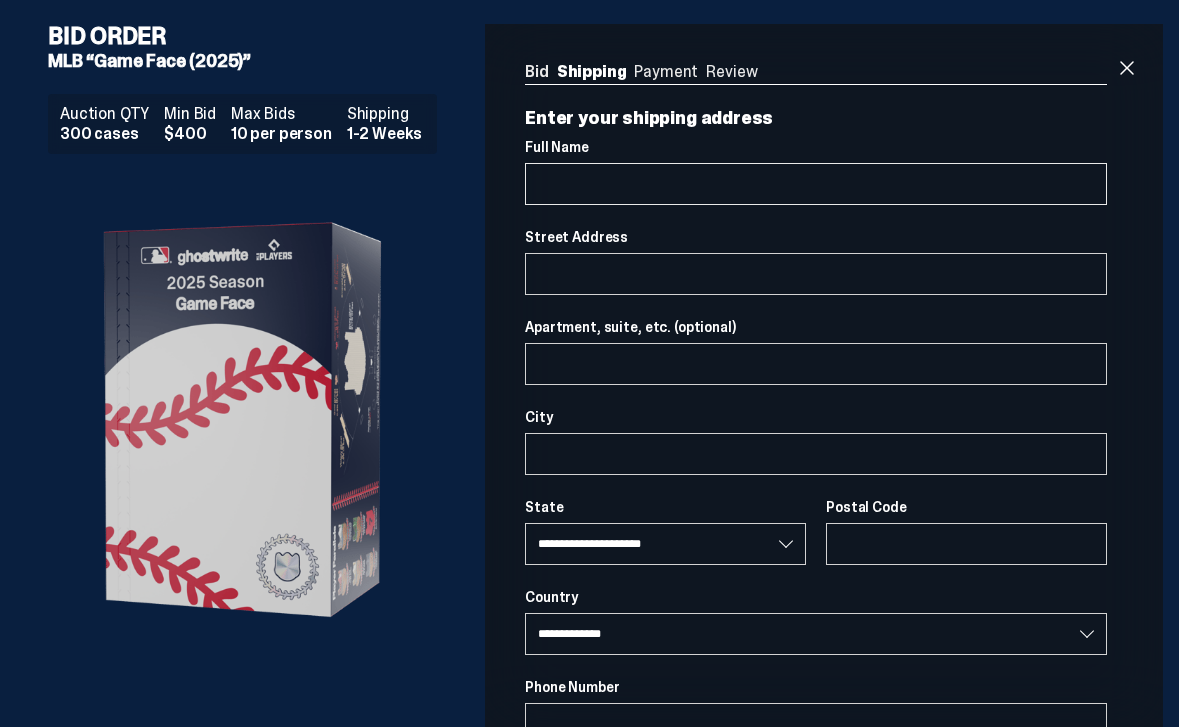 click on "Full Name" at bounding box center (816, 184) 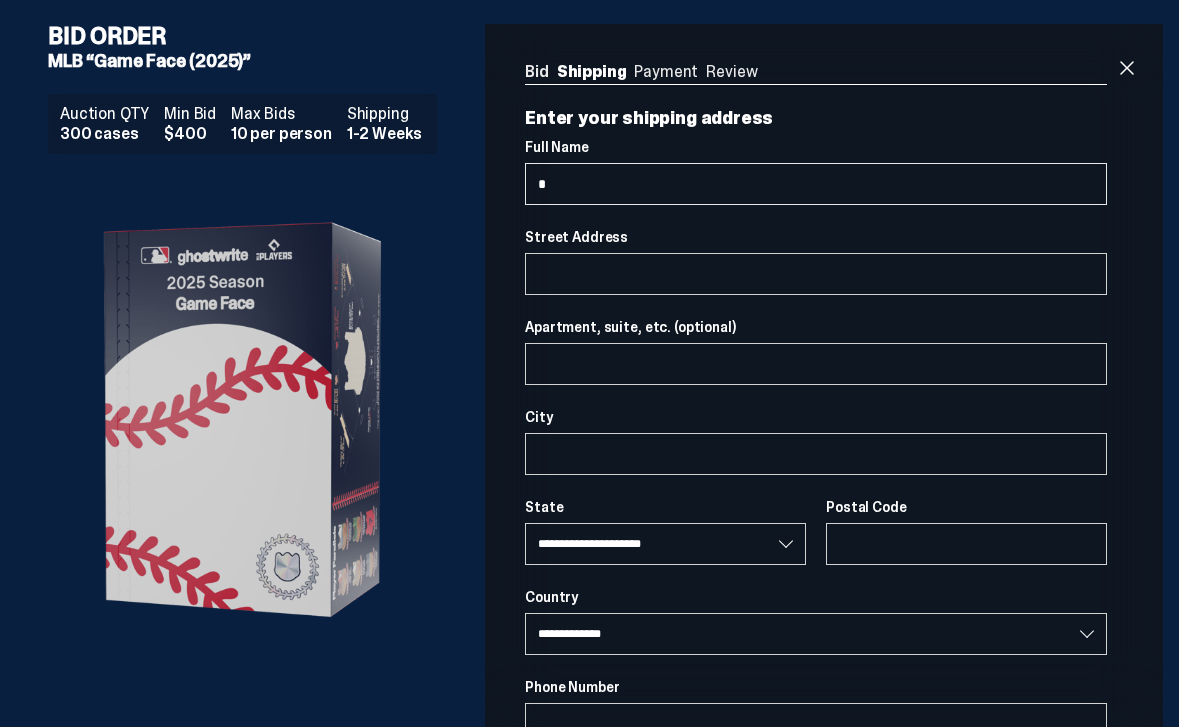select 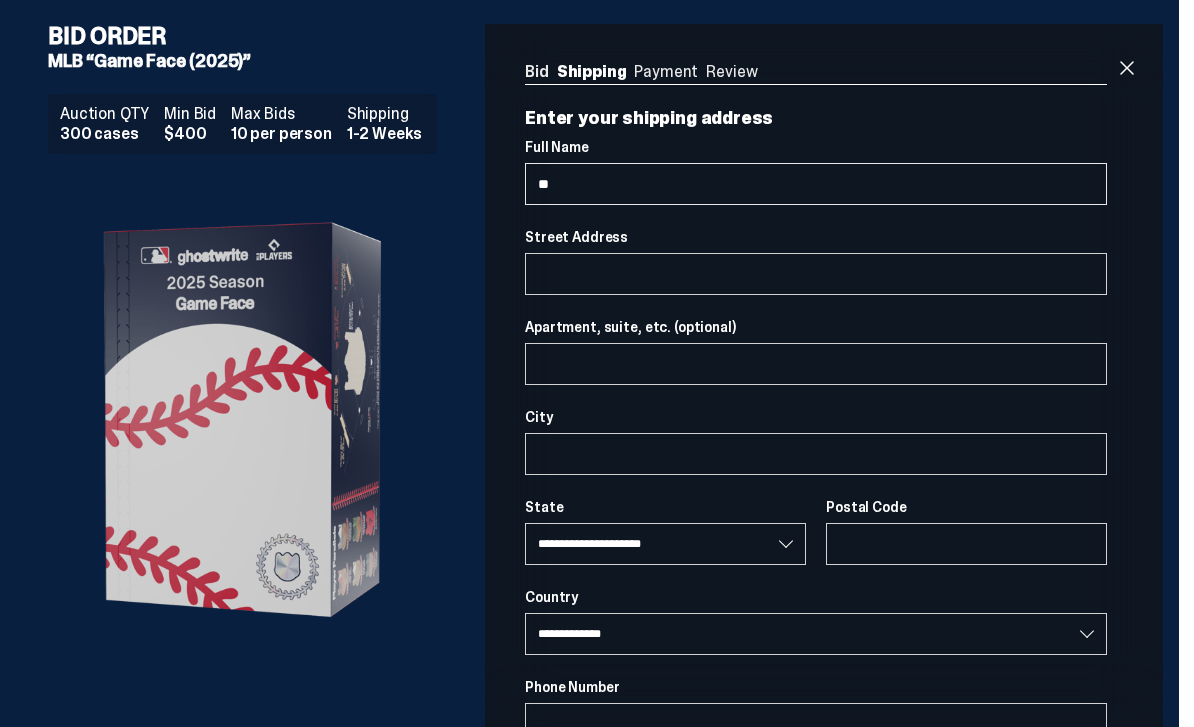 type on "***" 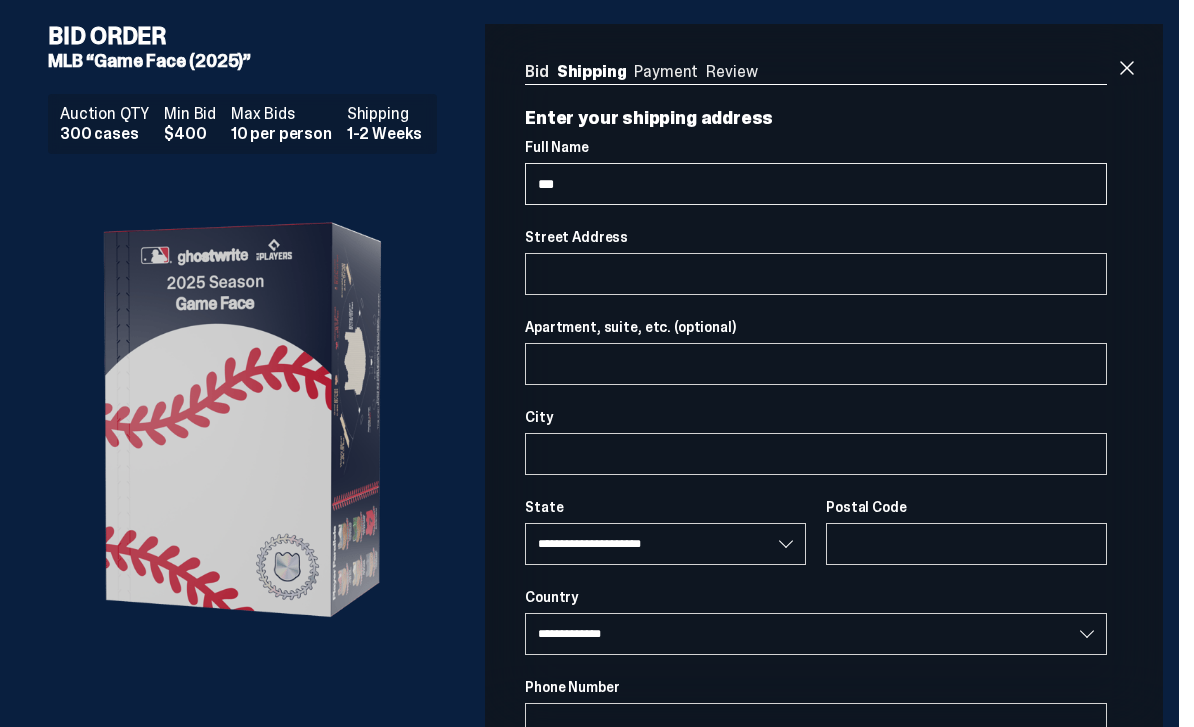 select 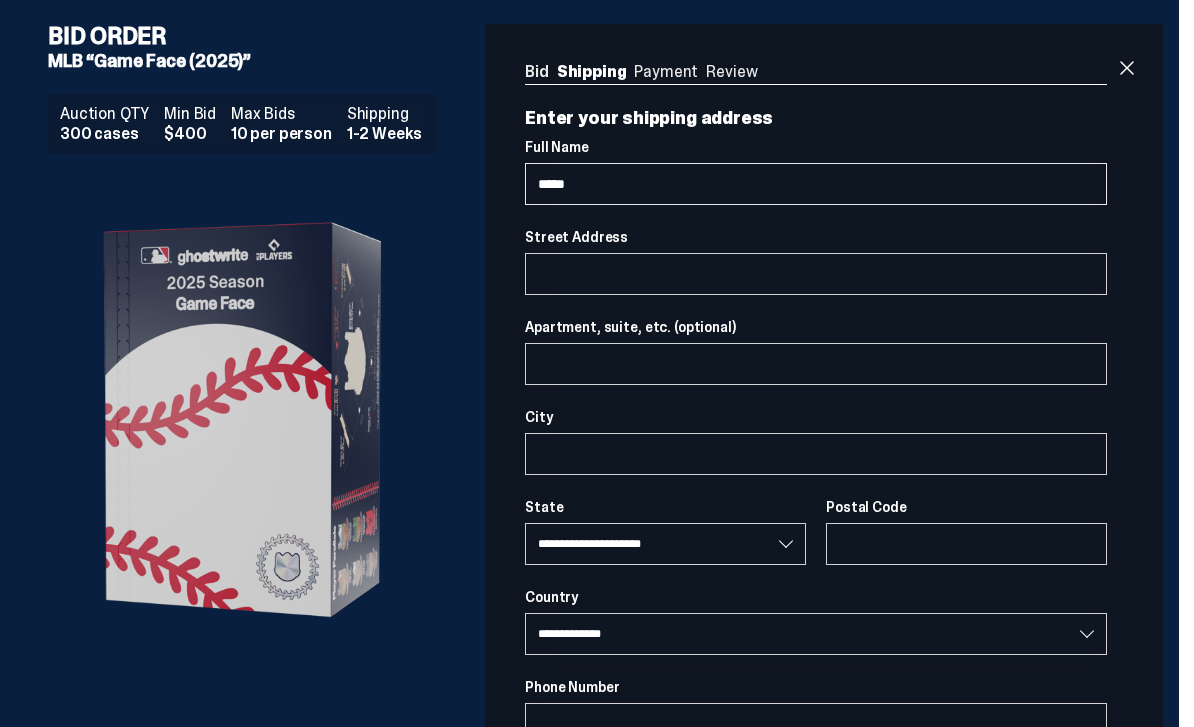 type on "******" 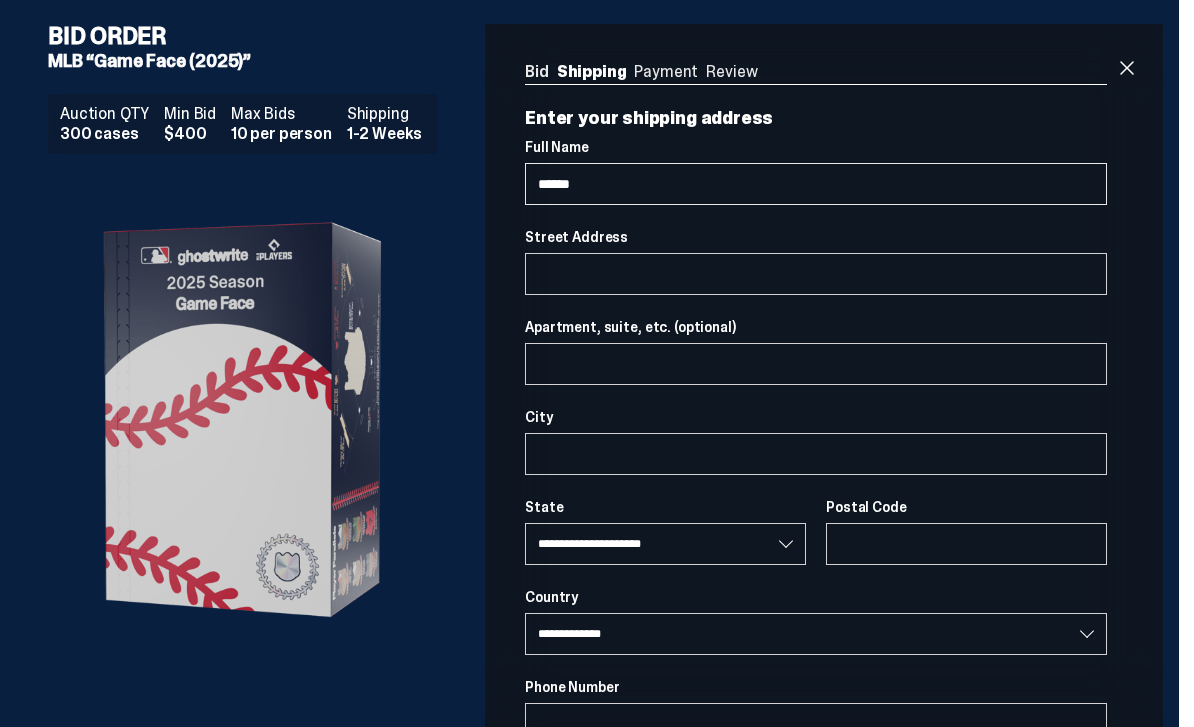 select 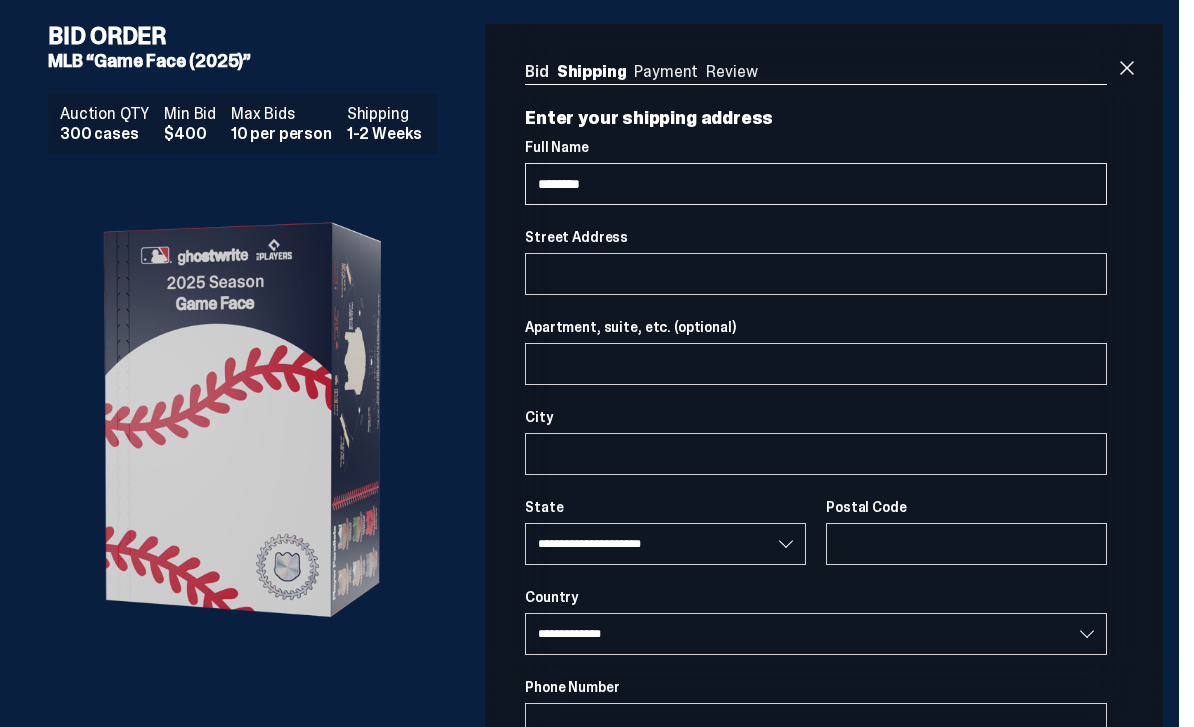 type on "********" 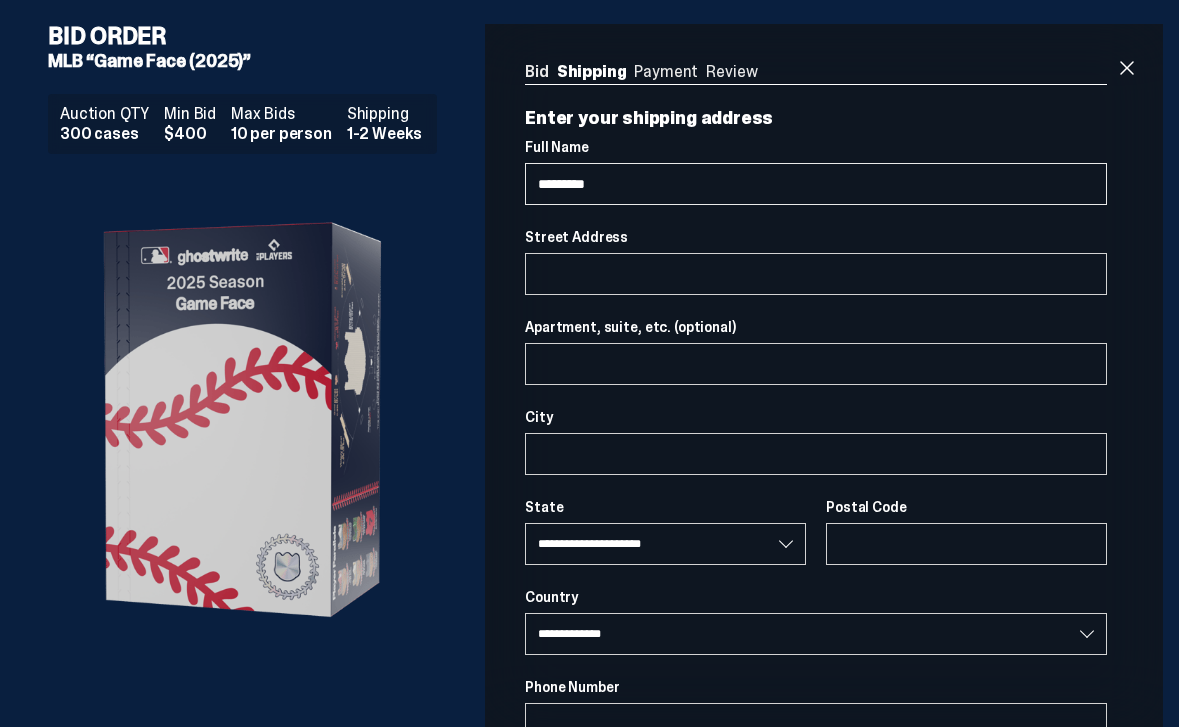 select 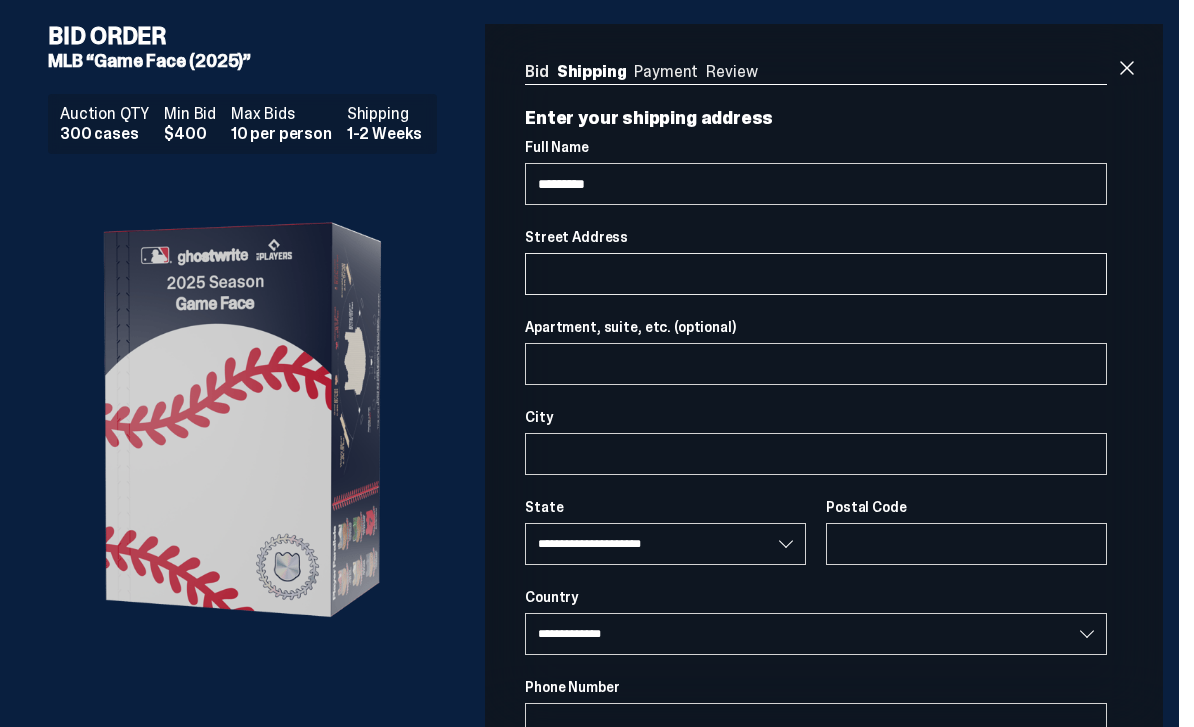 click on "Street Address" at bounding box center [816, 274] 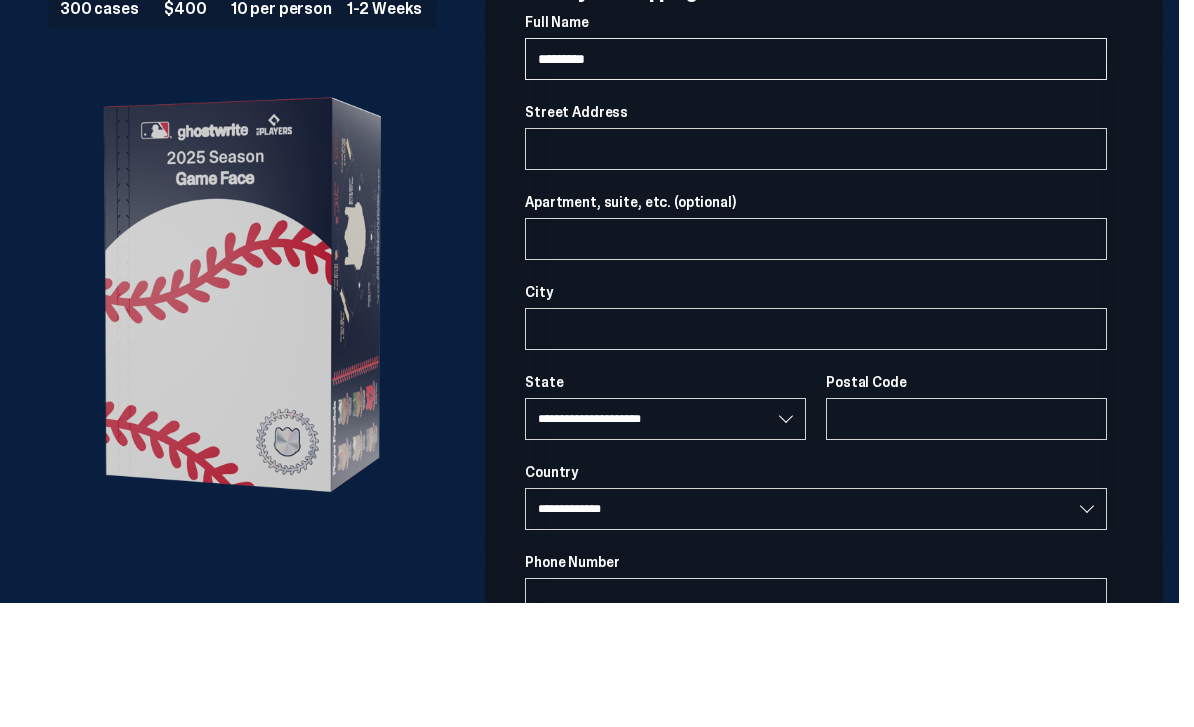 click on "********" at bounding box center (816, 184) 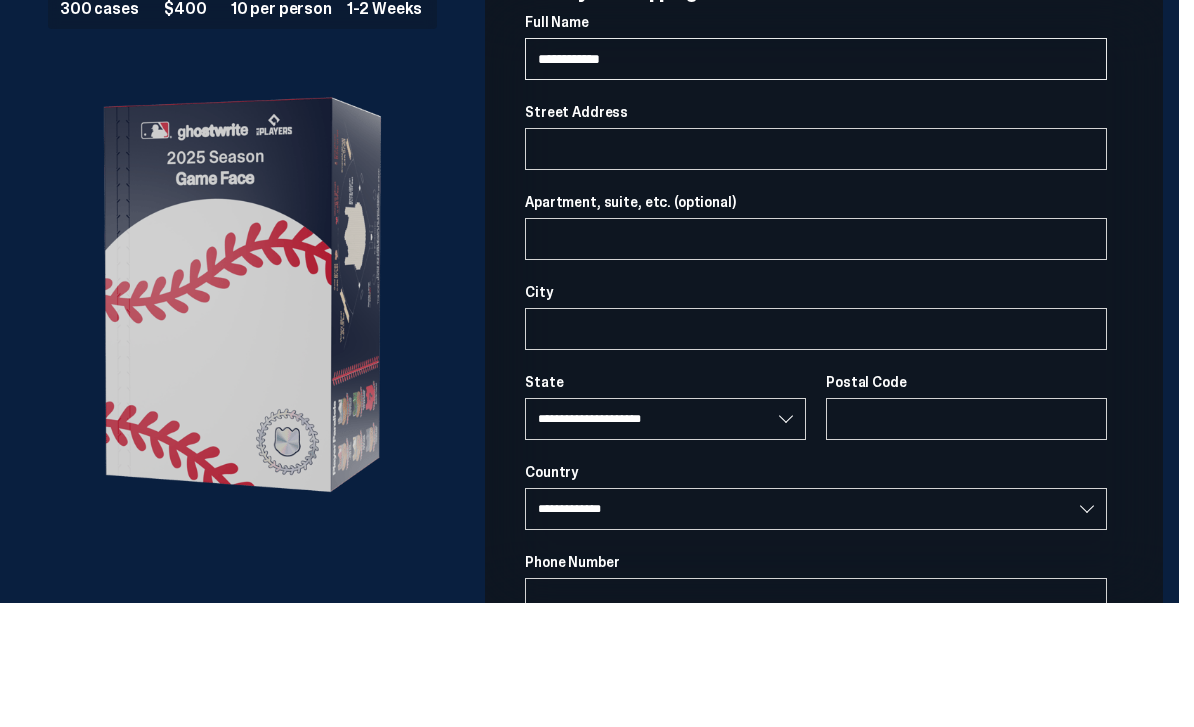 type on "**********" 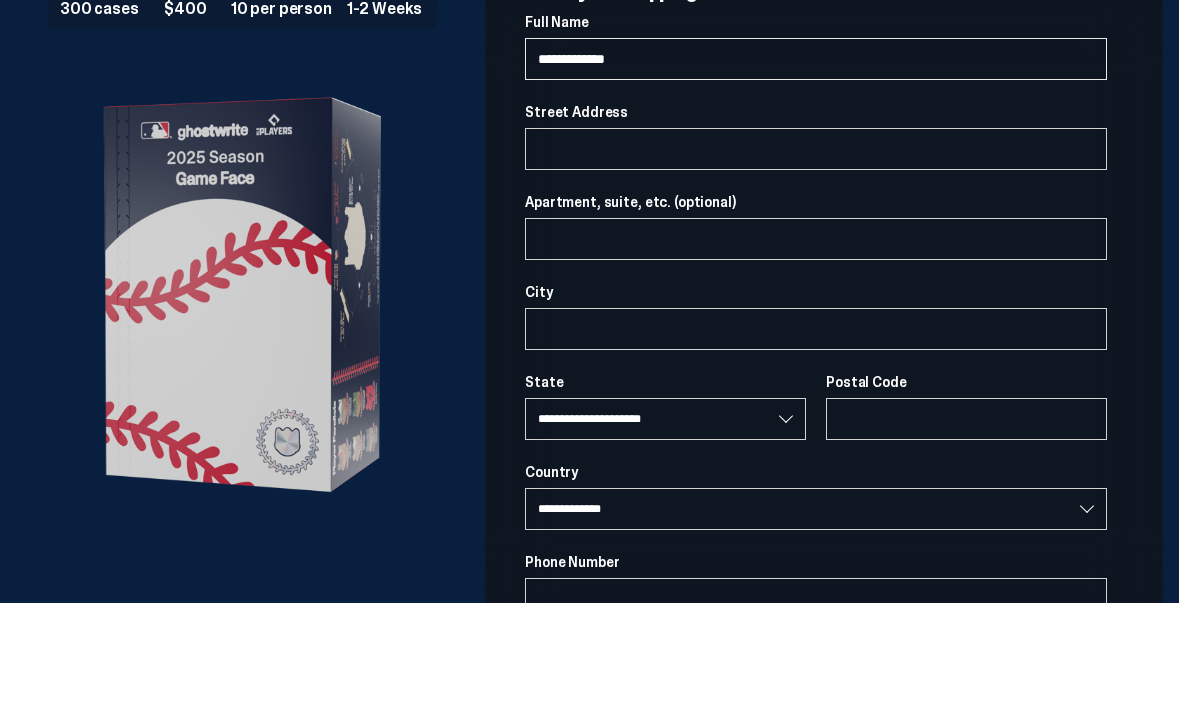 select 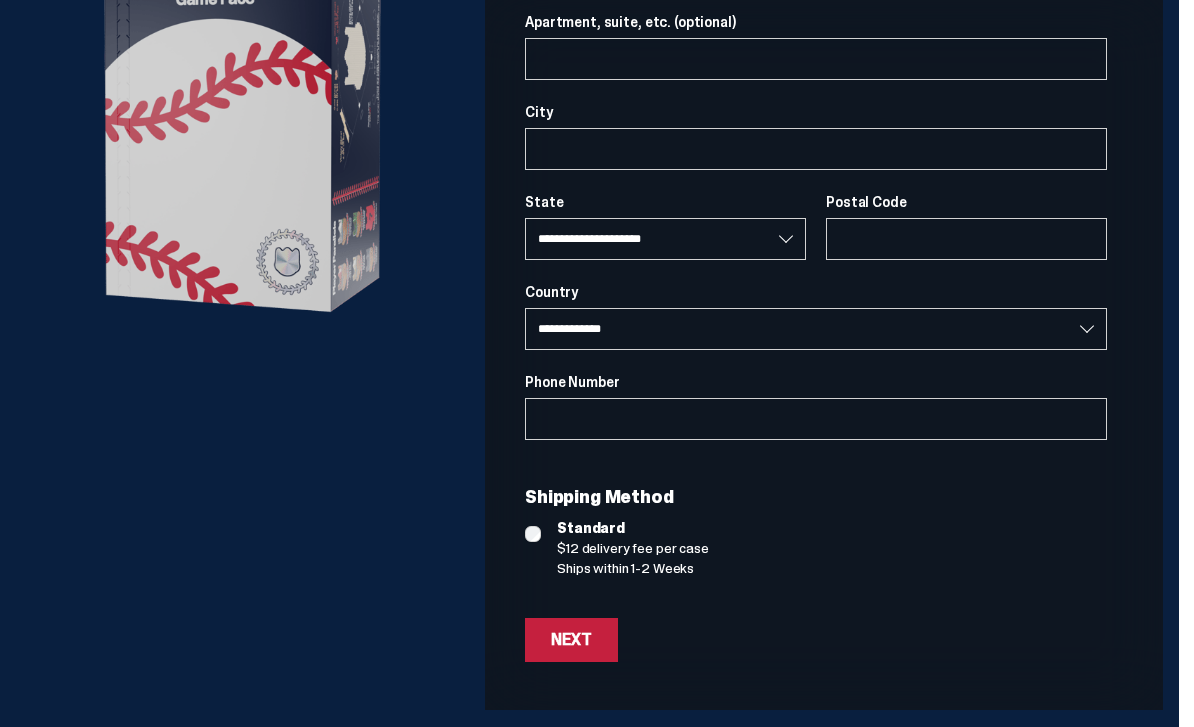 scroll, scrollTop: 30, scrollLeft: 0, axis: vertical 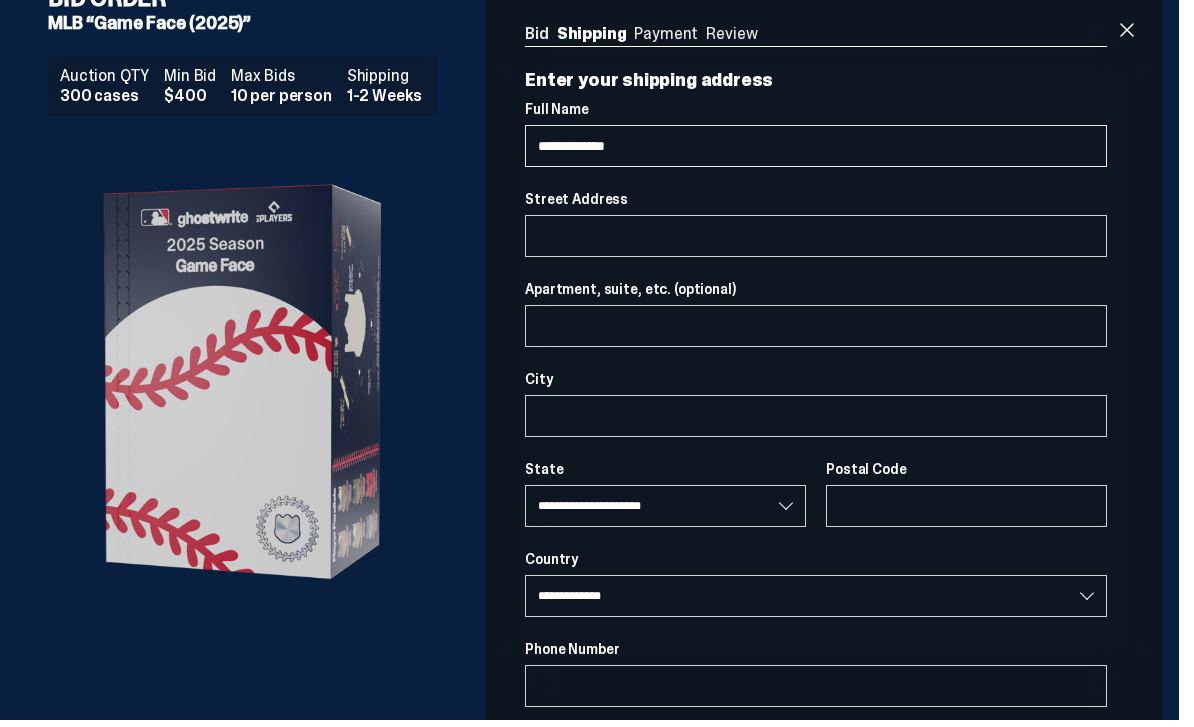 type on "**********" 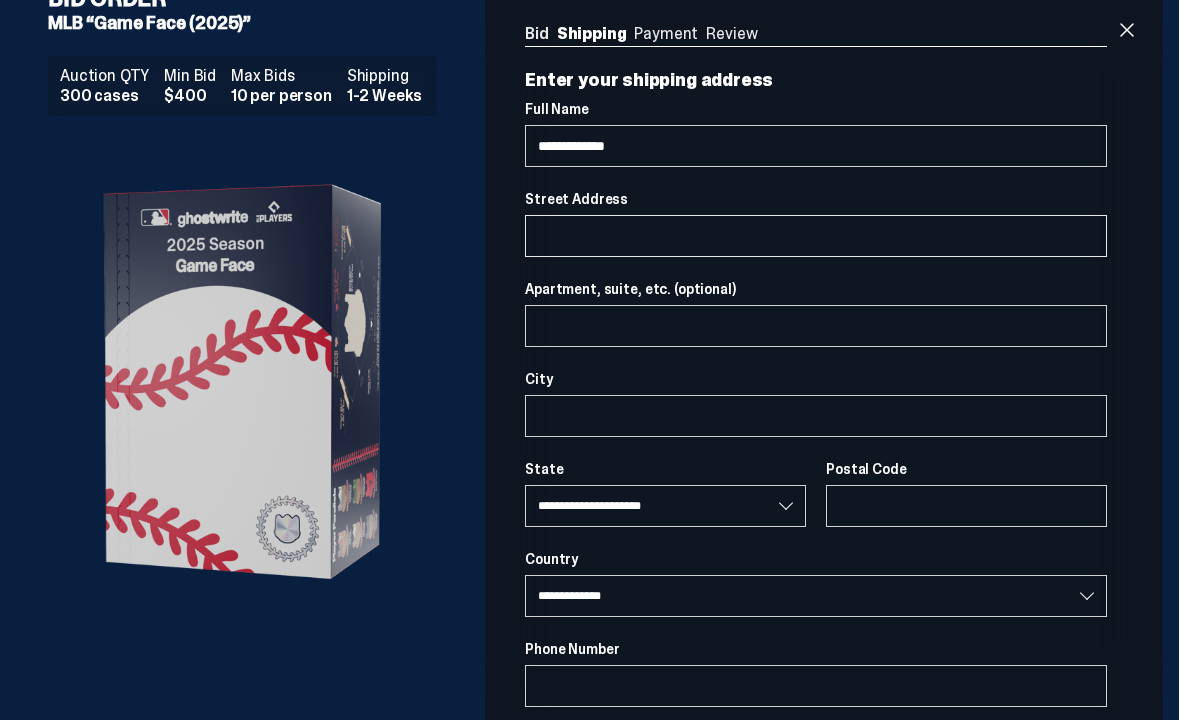 click on "Street Address" at bounding box center [816, 244] 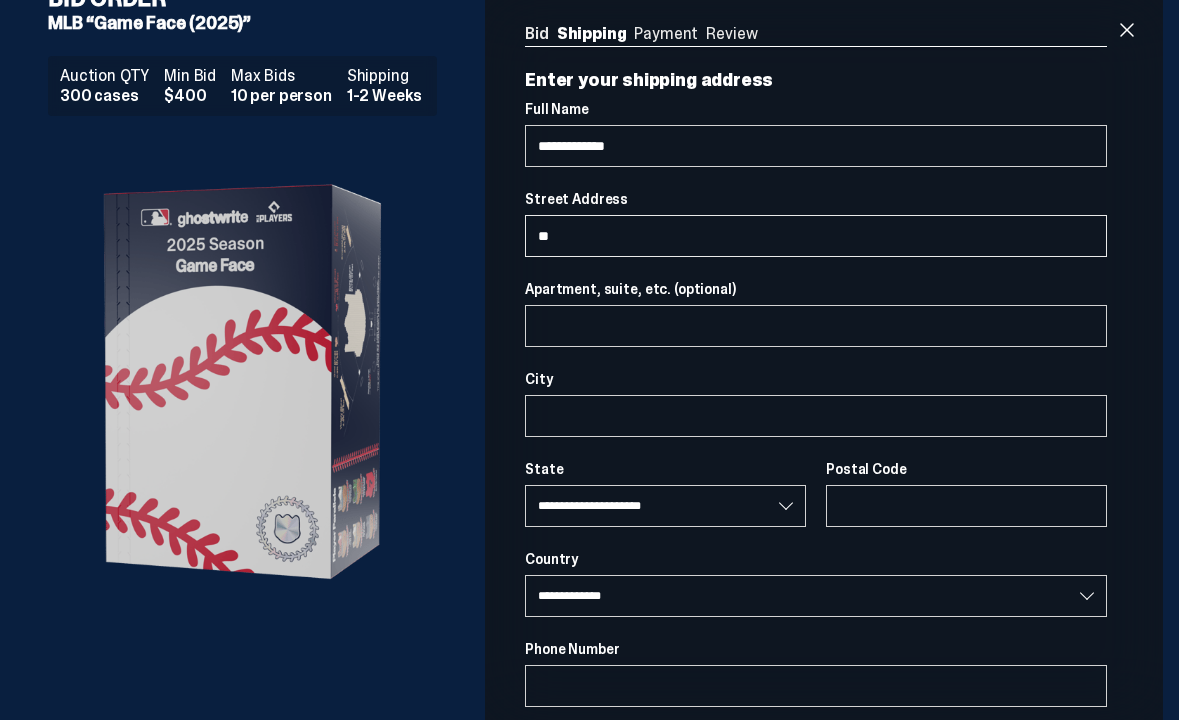 type on "***" 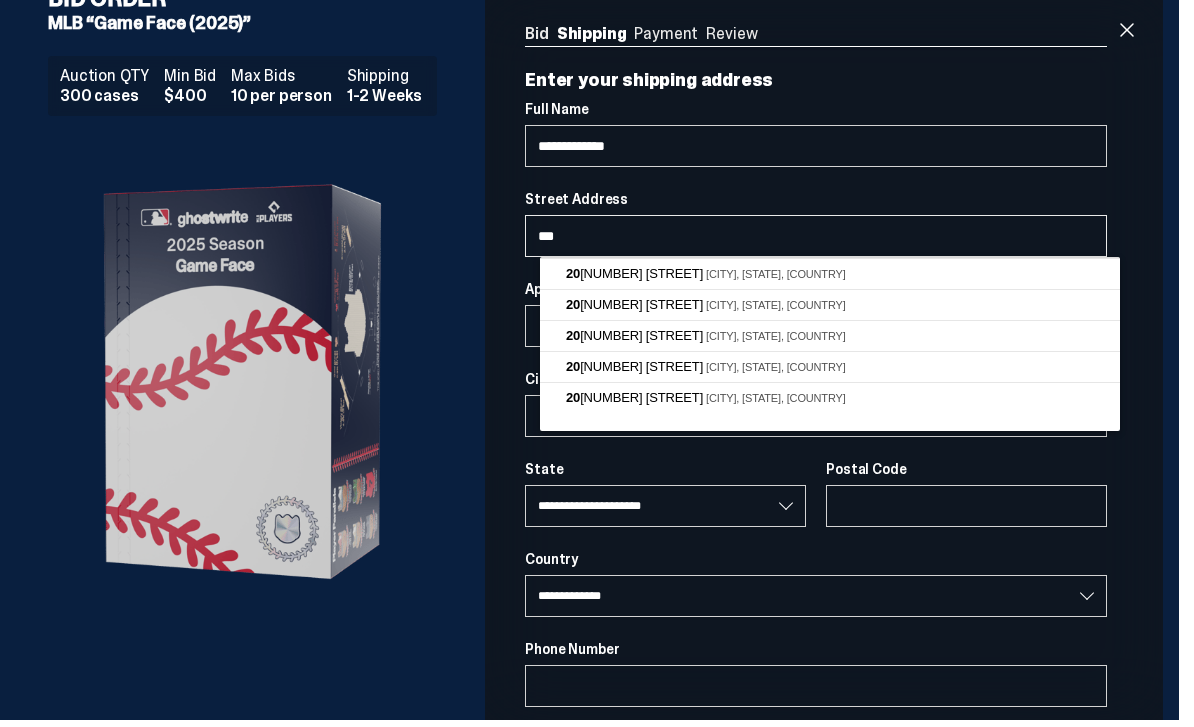 select 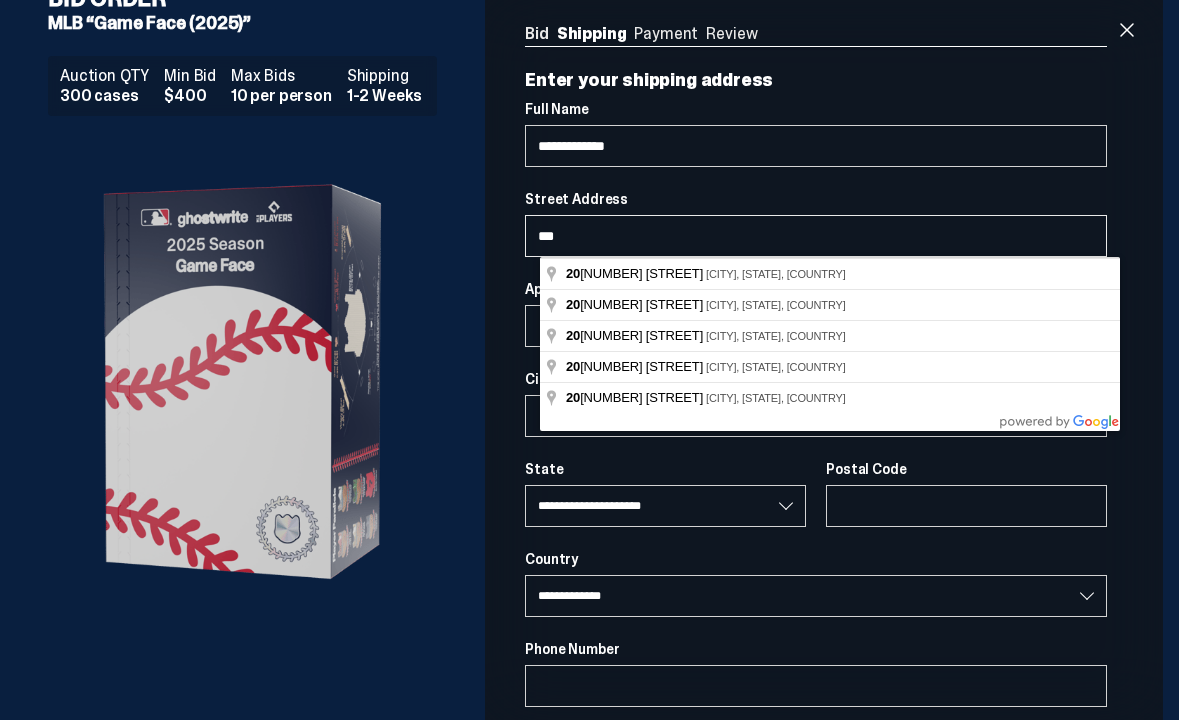 select on "**" 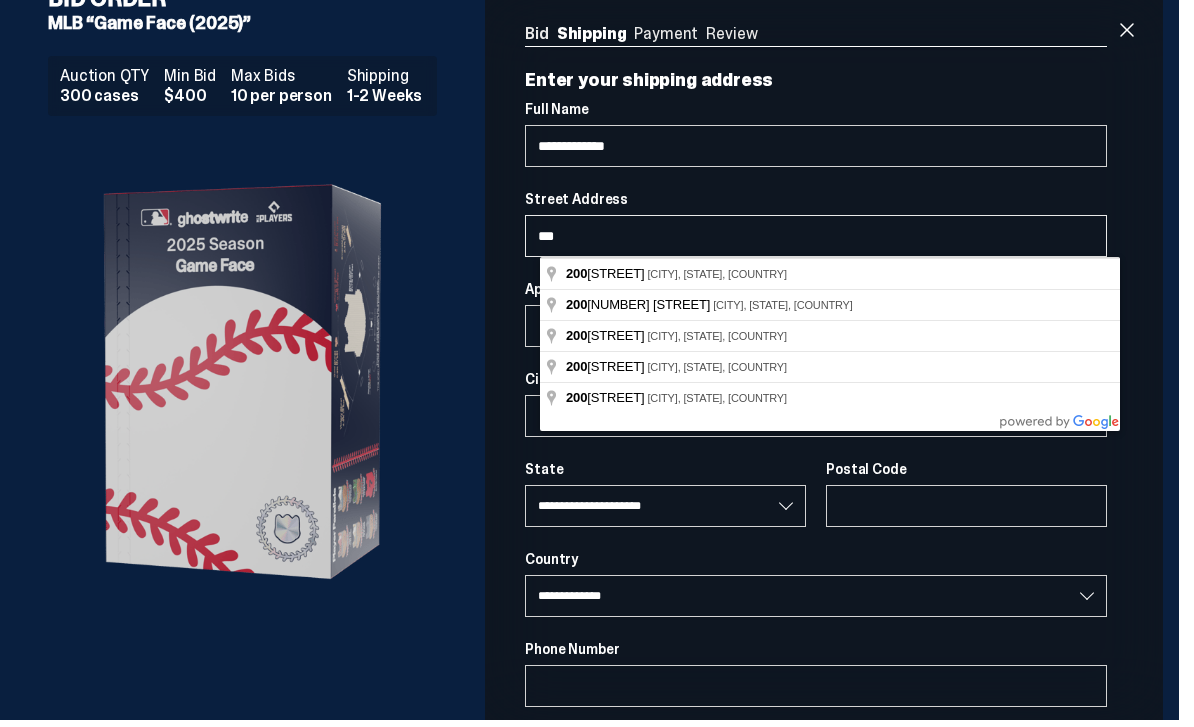 type on "***" 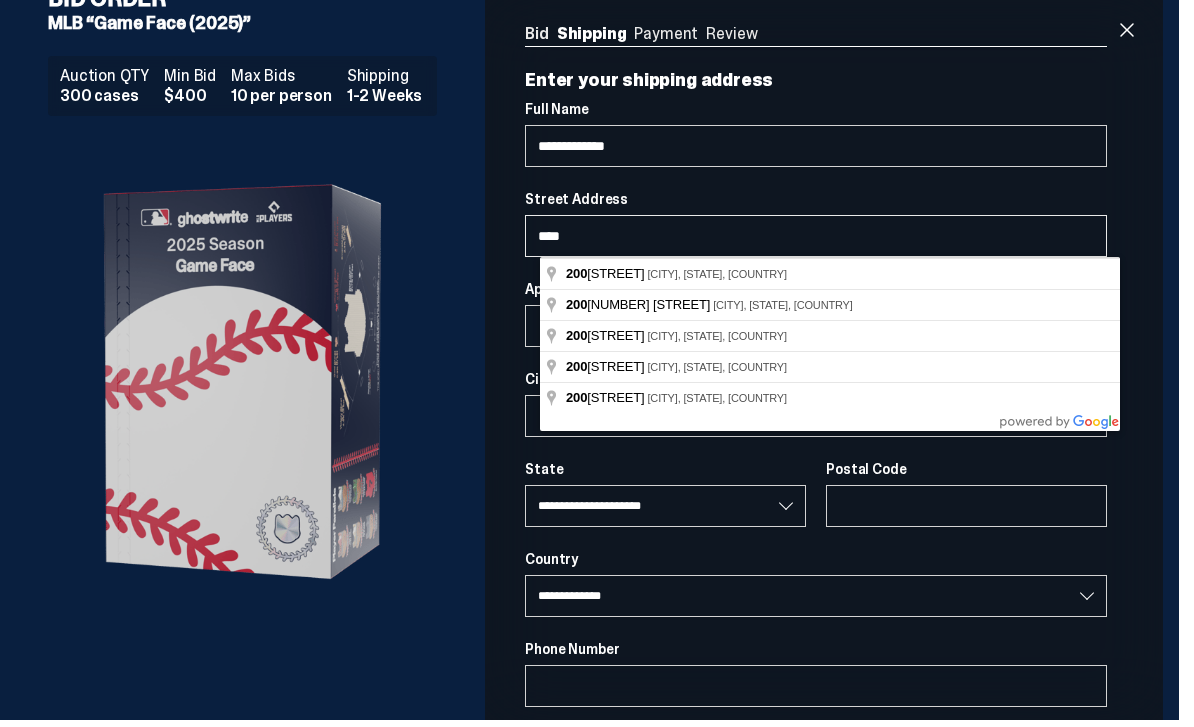 select 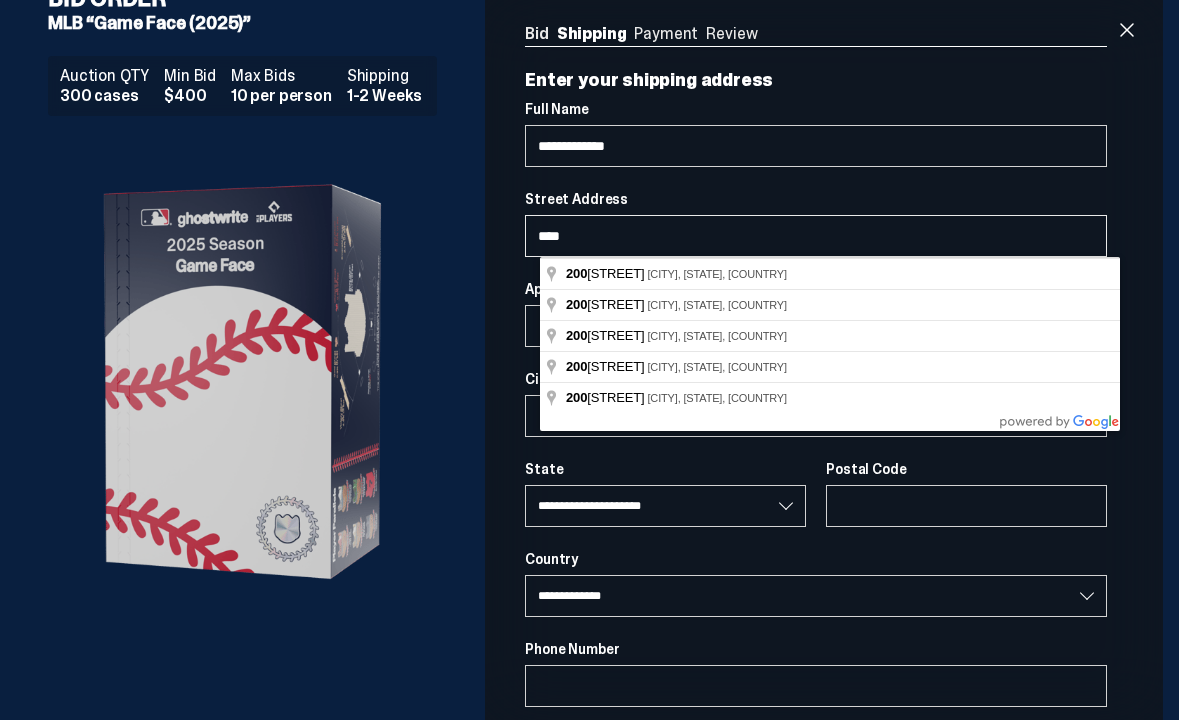 type on "*****" 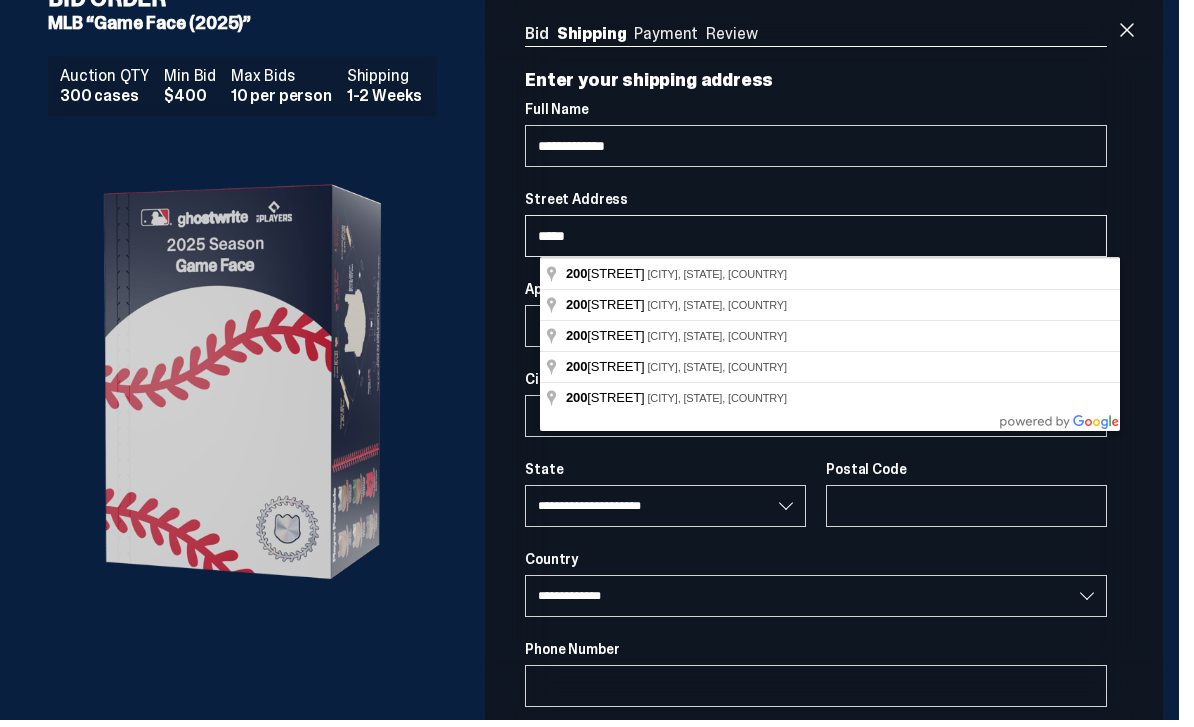 select 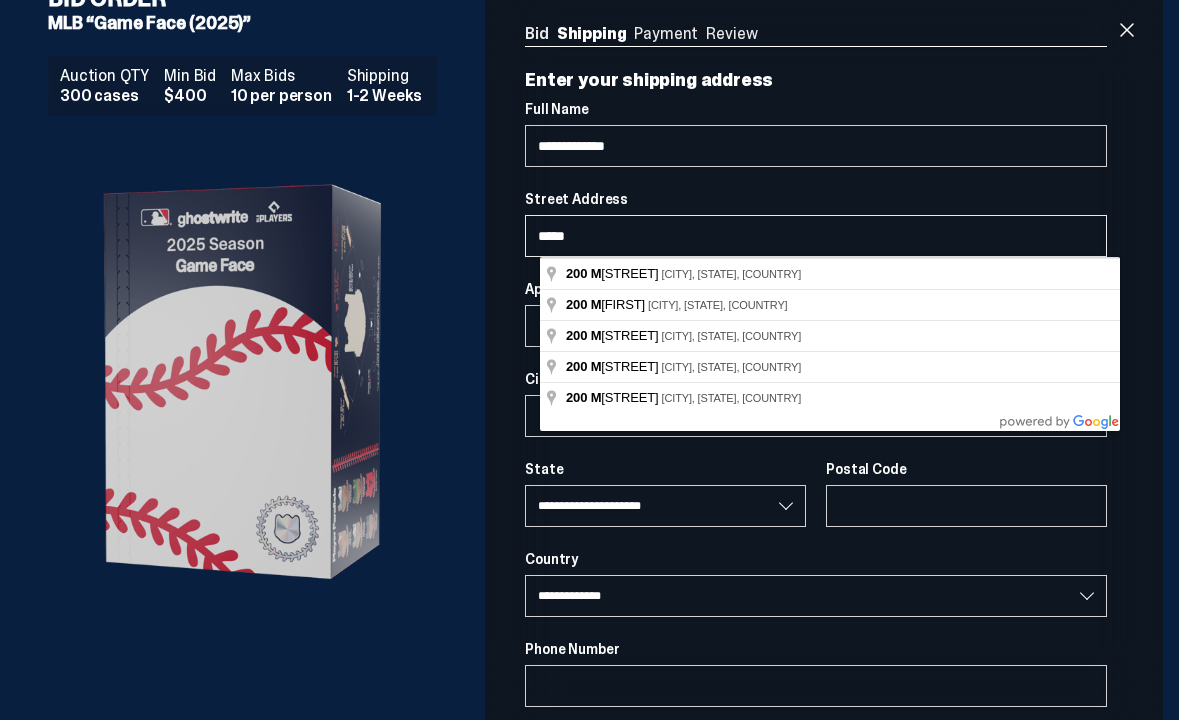 type on "******" 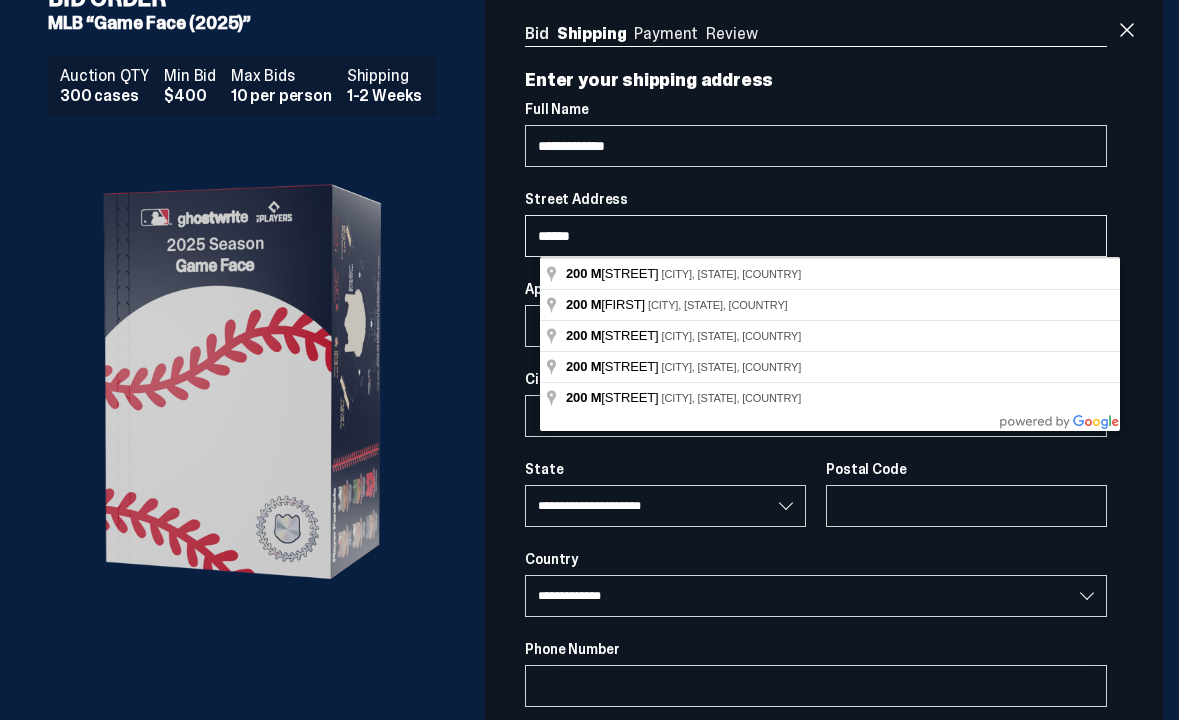 select 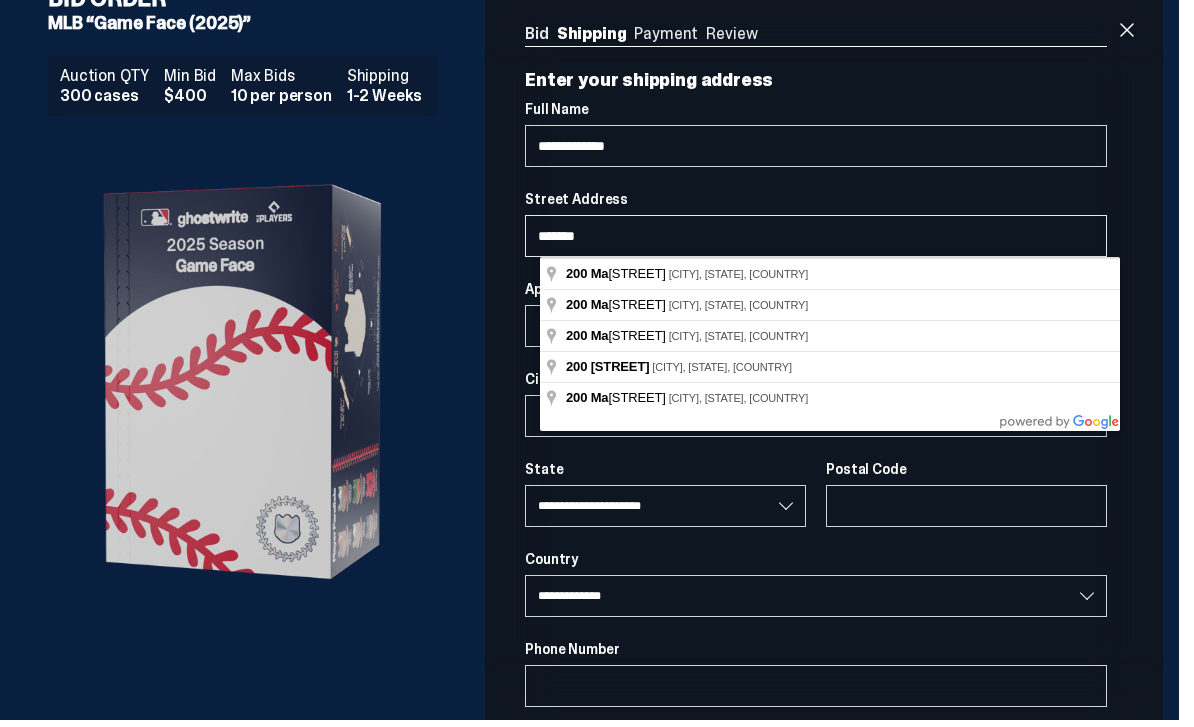 type on "********" 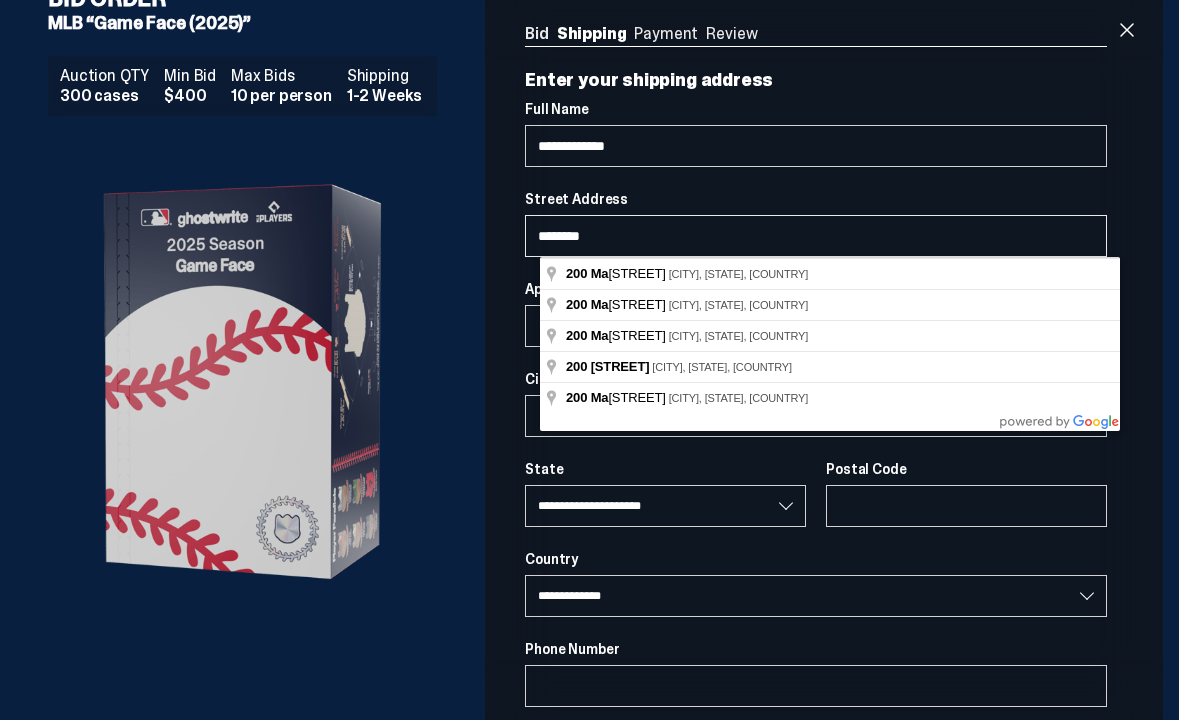 select 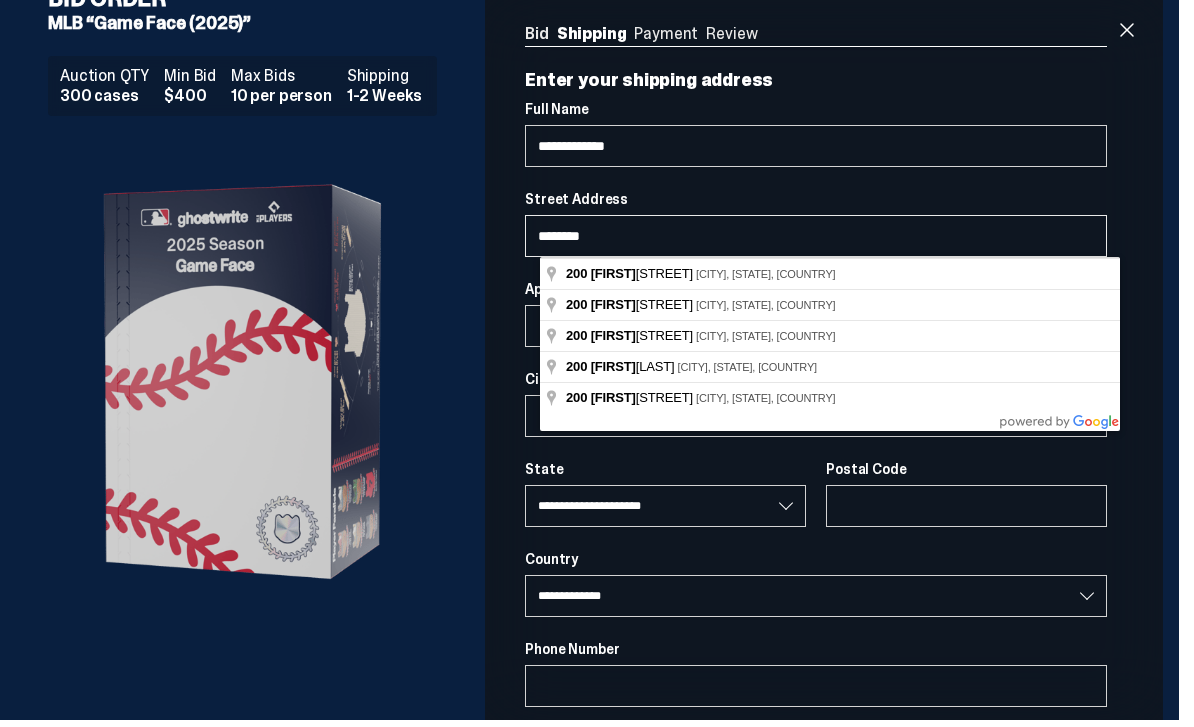 type on "*********" 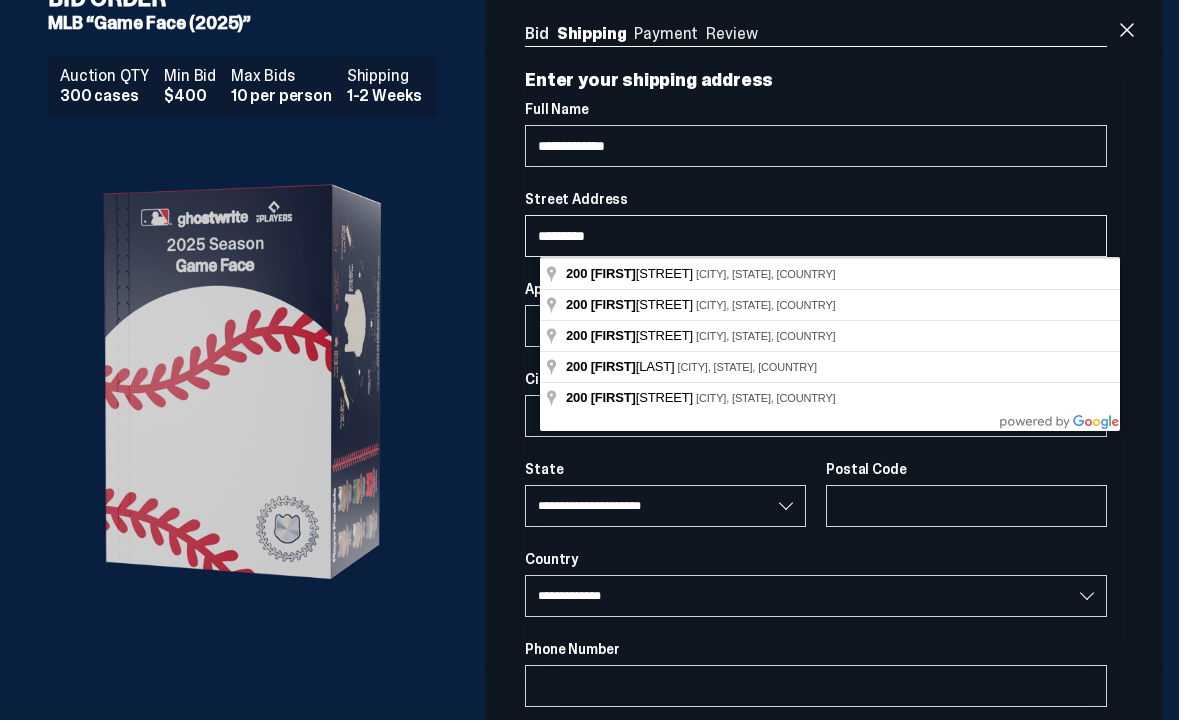 select 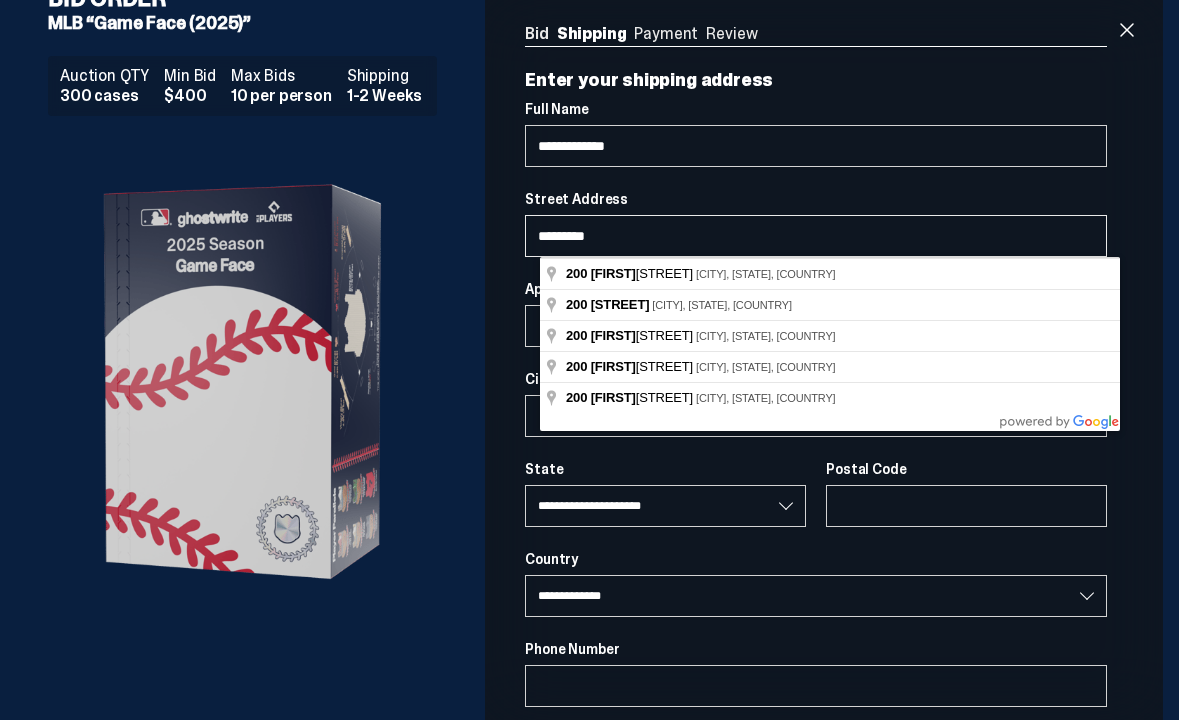 select 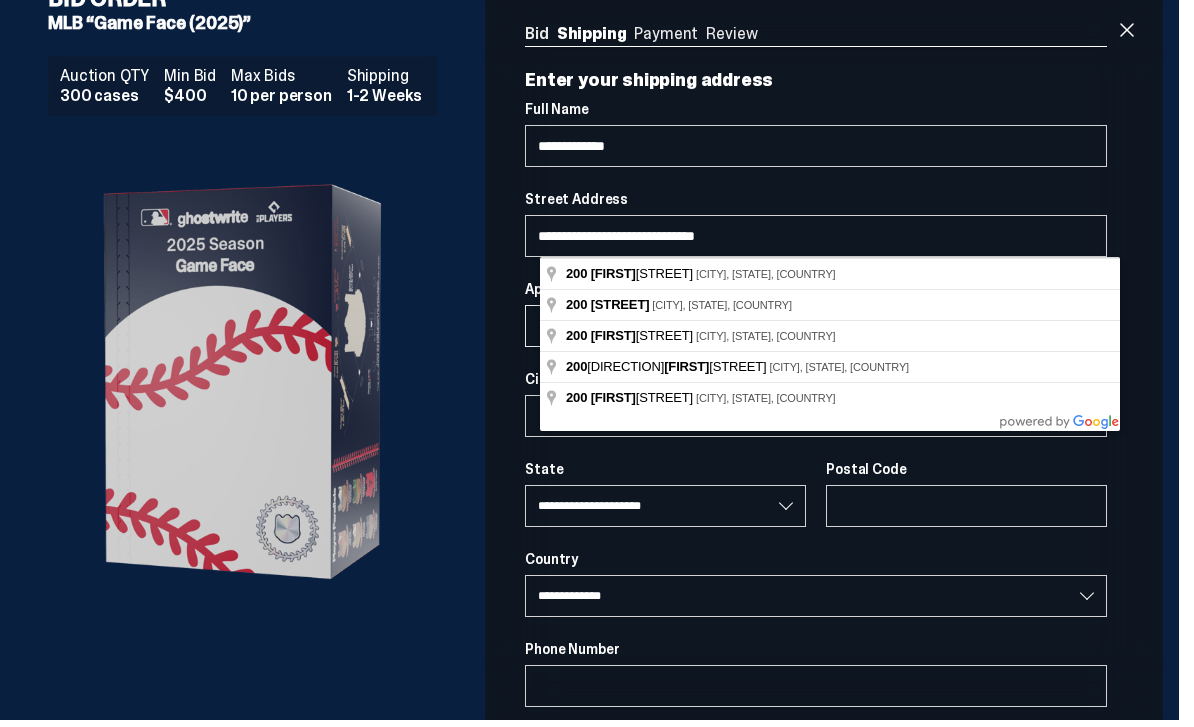 type on "**********" 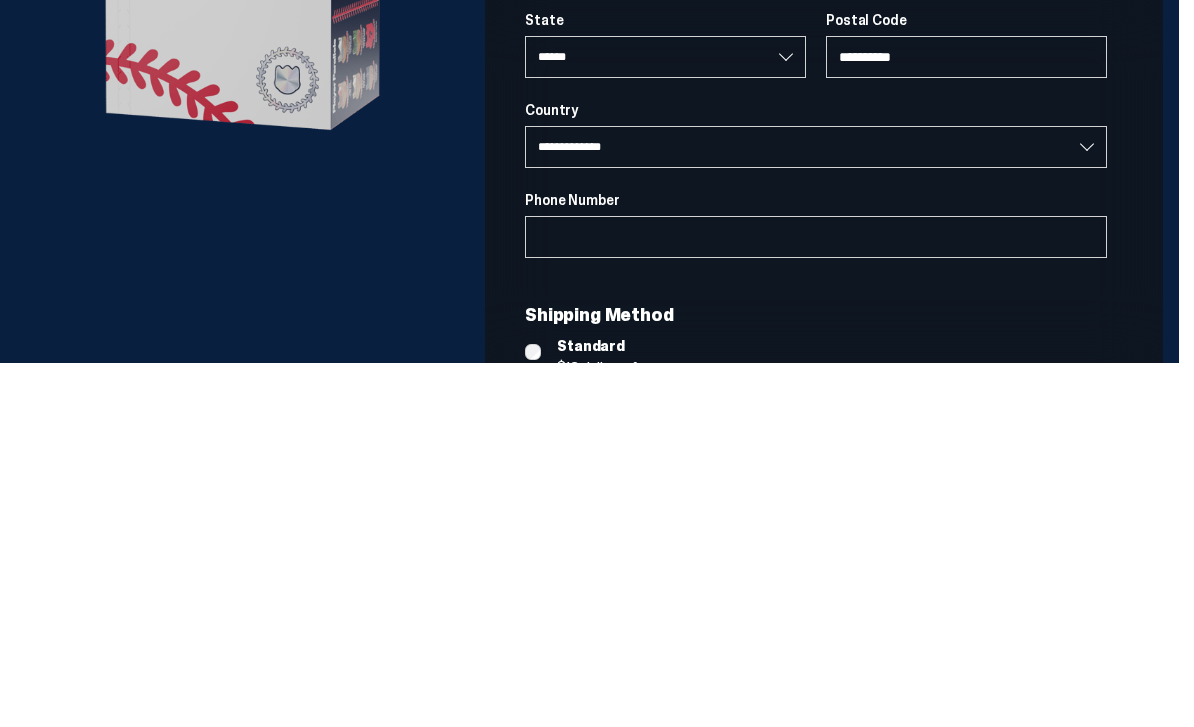 scroll, scrollTop: 125, scrollLeft: 0, axis: vertical 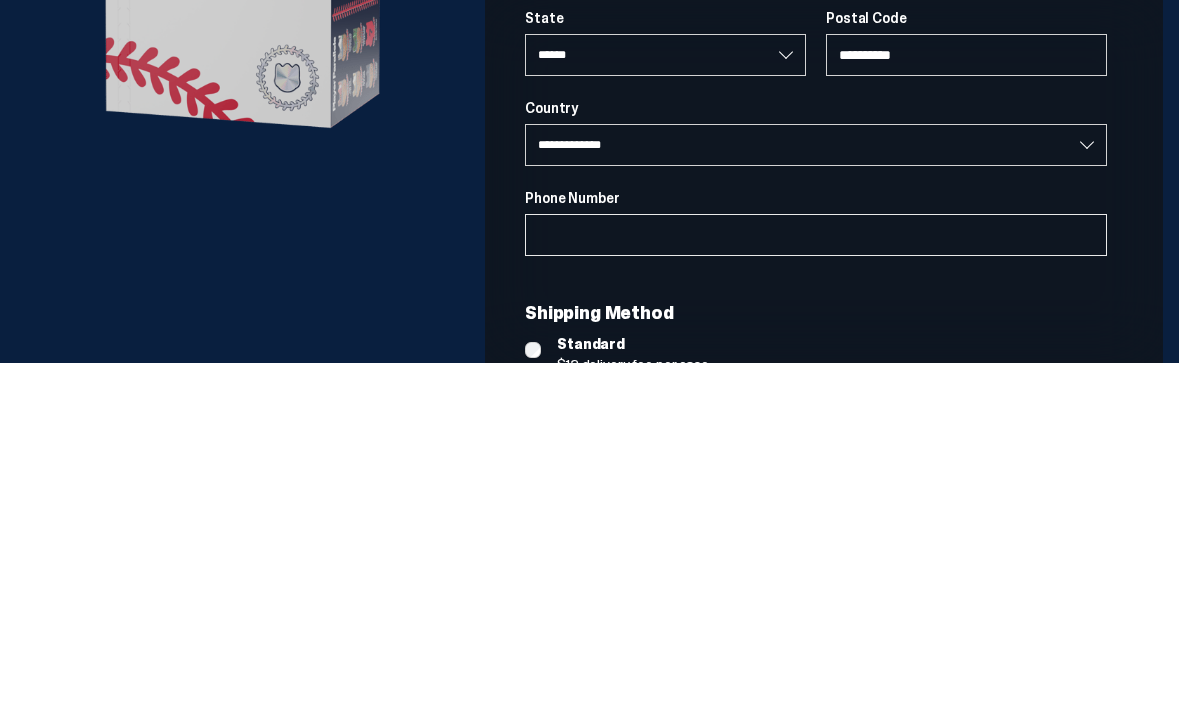 click on "Phone Number" at bounding box center [816, 599] 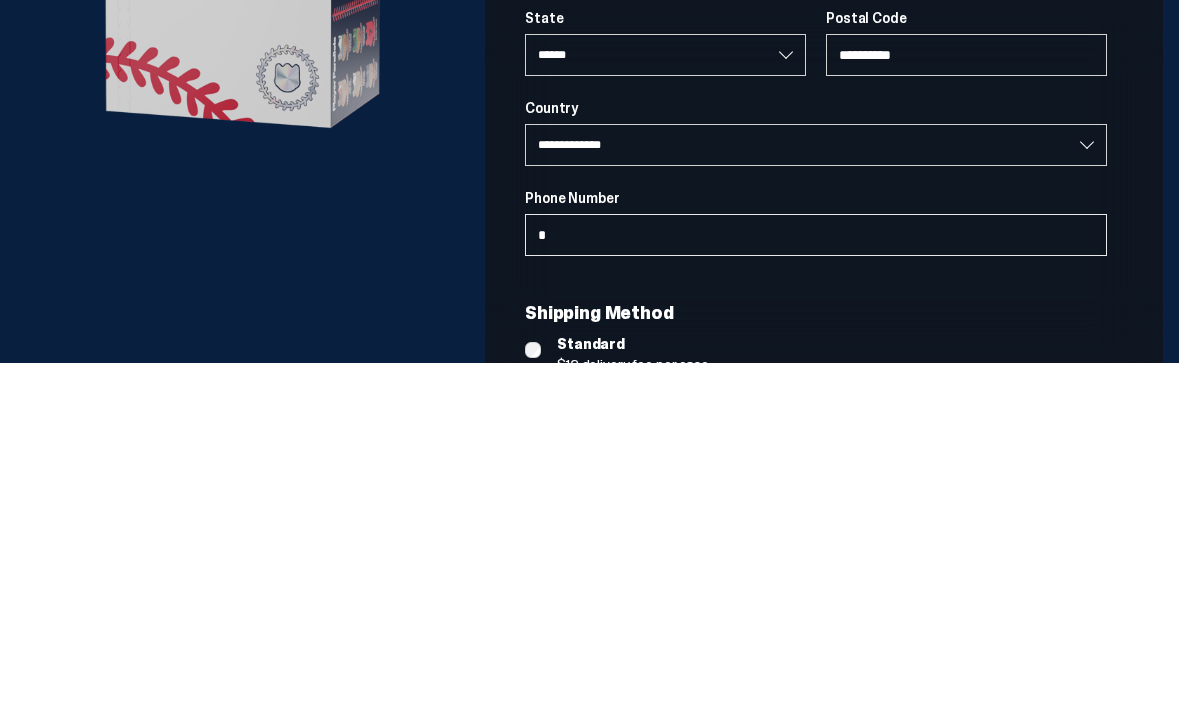 select on "**" 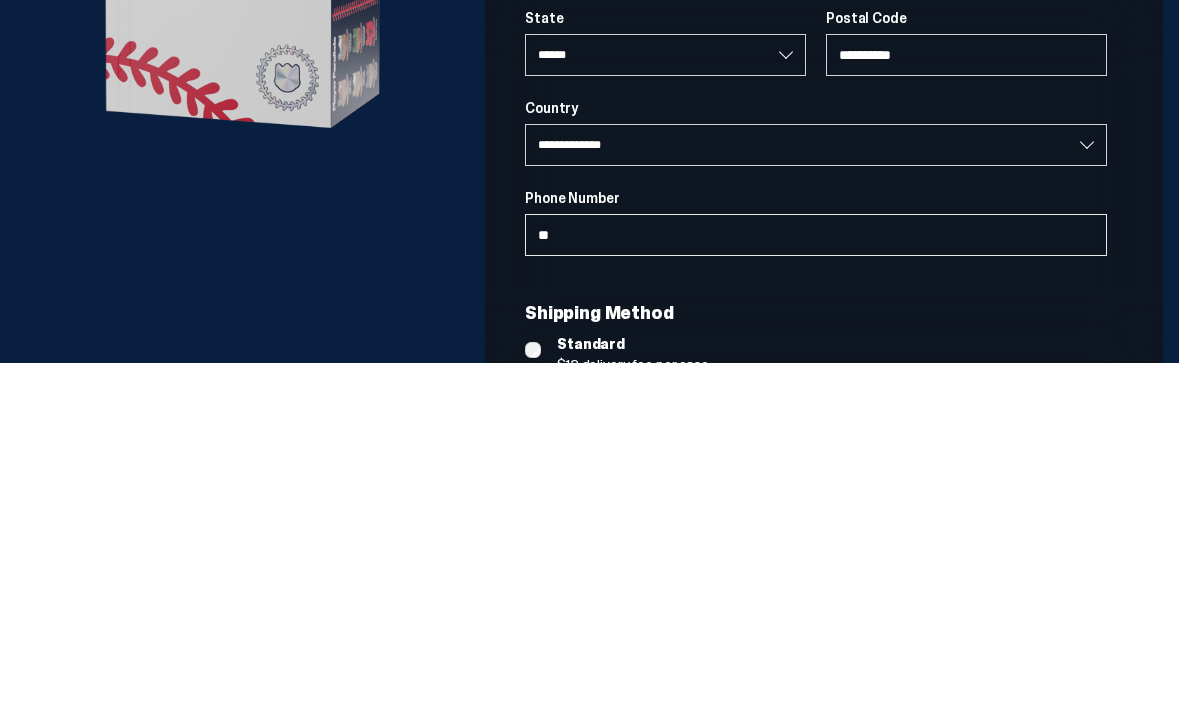 type on "***" 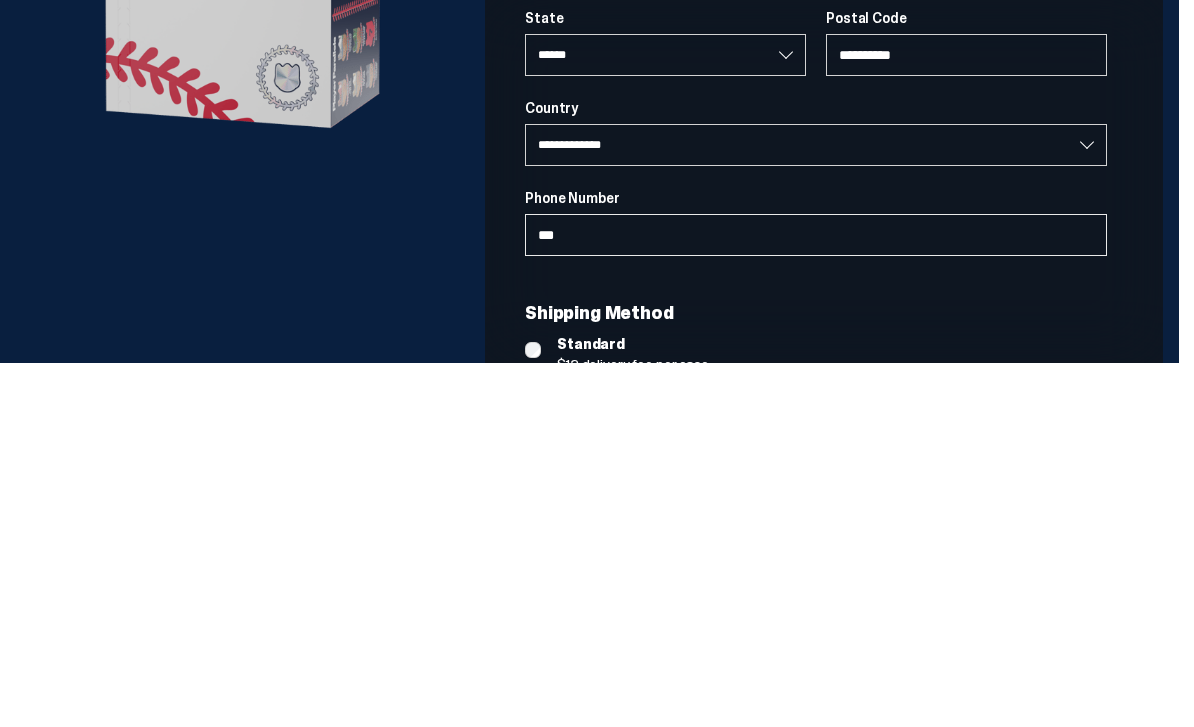 select on "**" 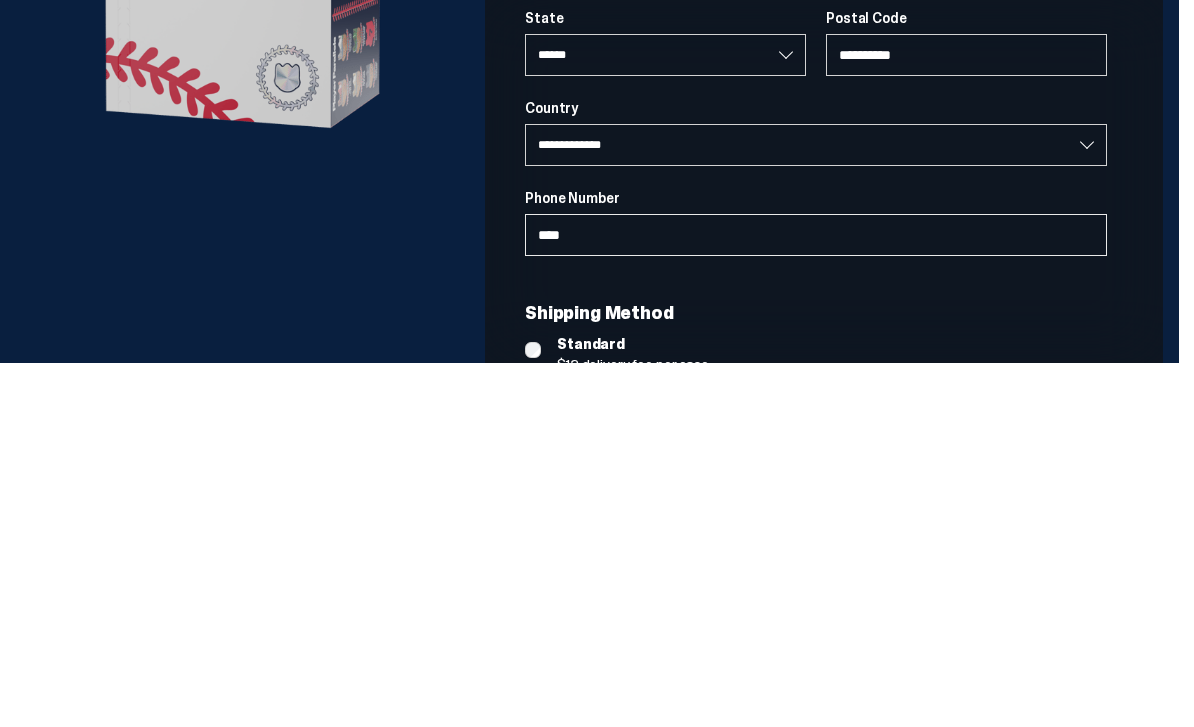 select on "**" 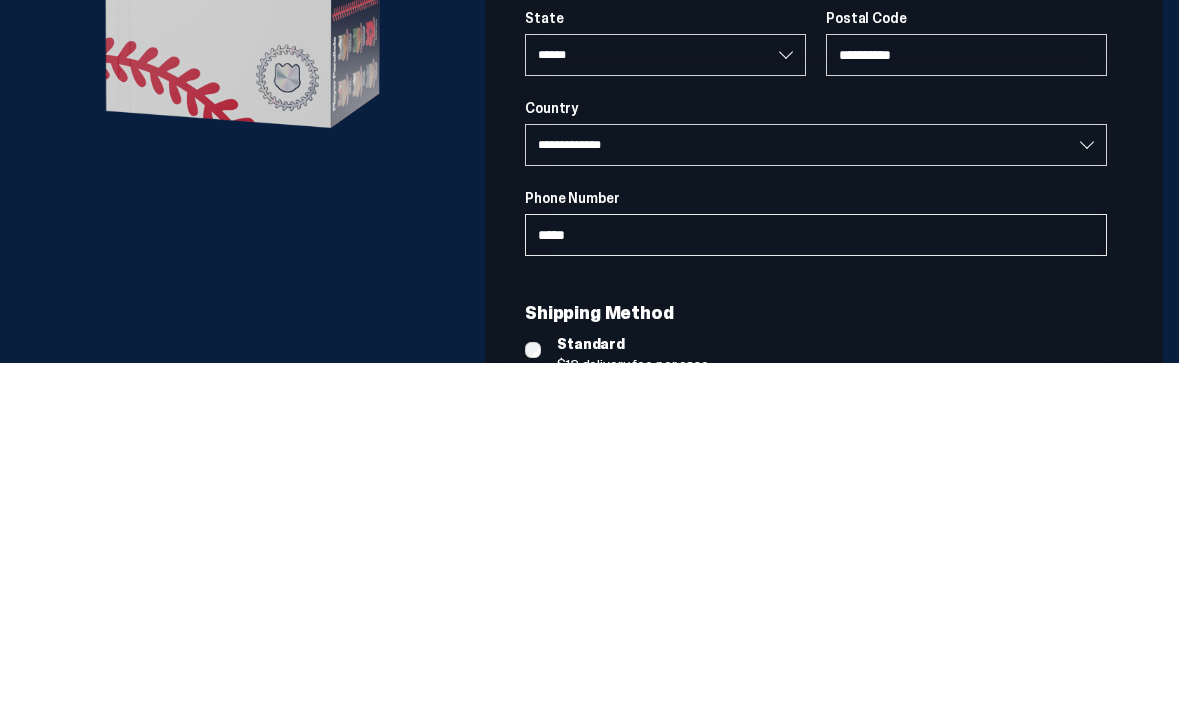 select on "**" 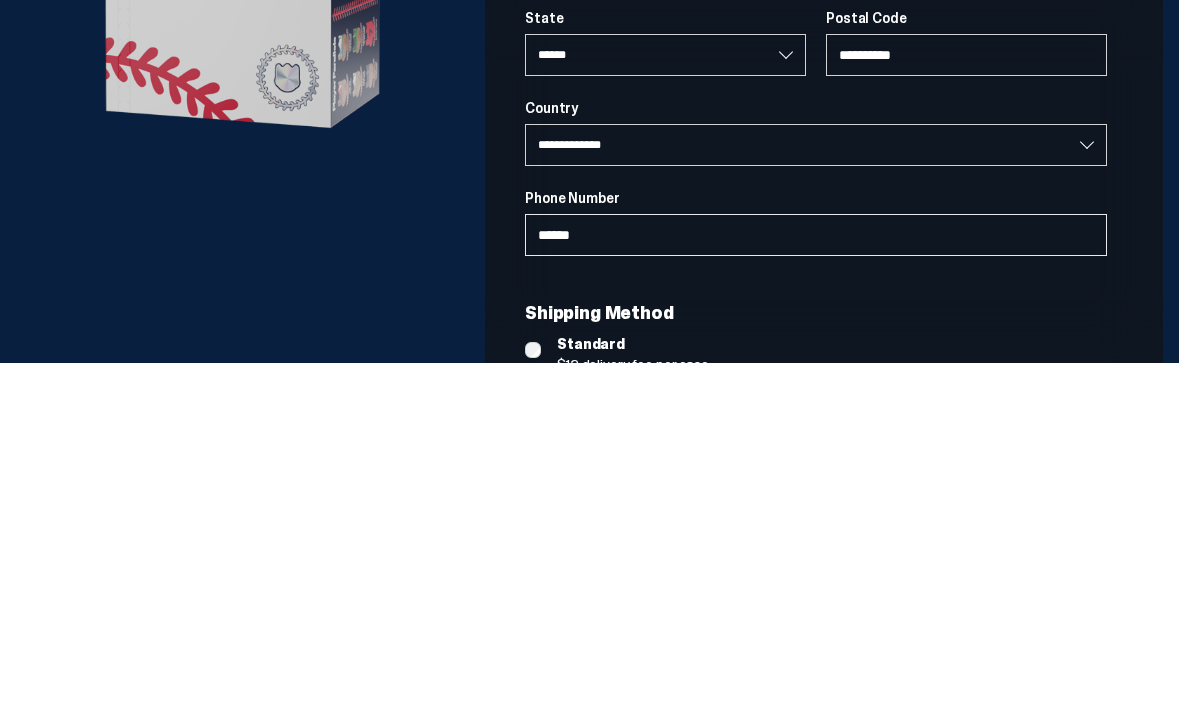 select on "**" 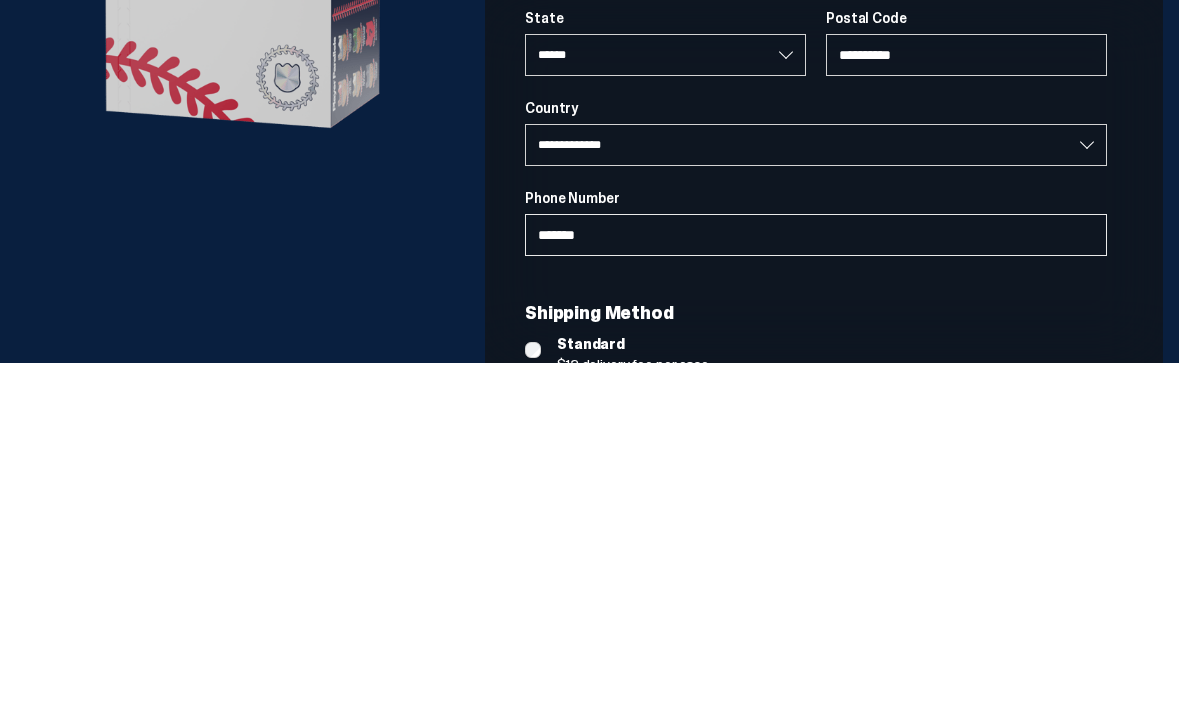 select on "**" 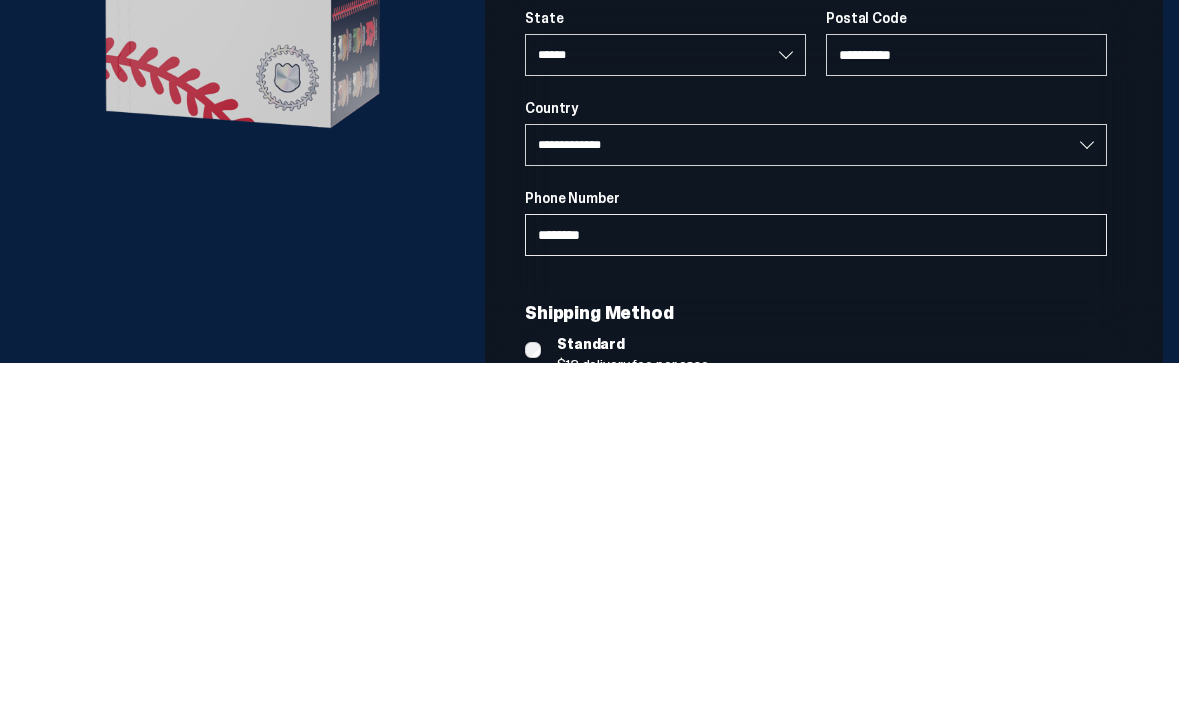 type on "*********" 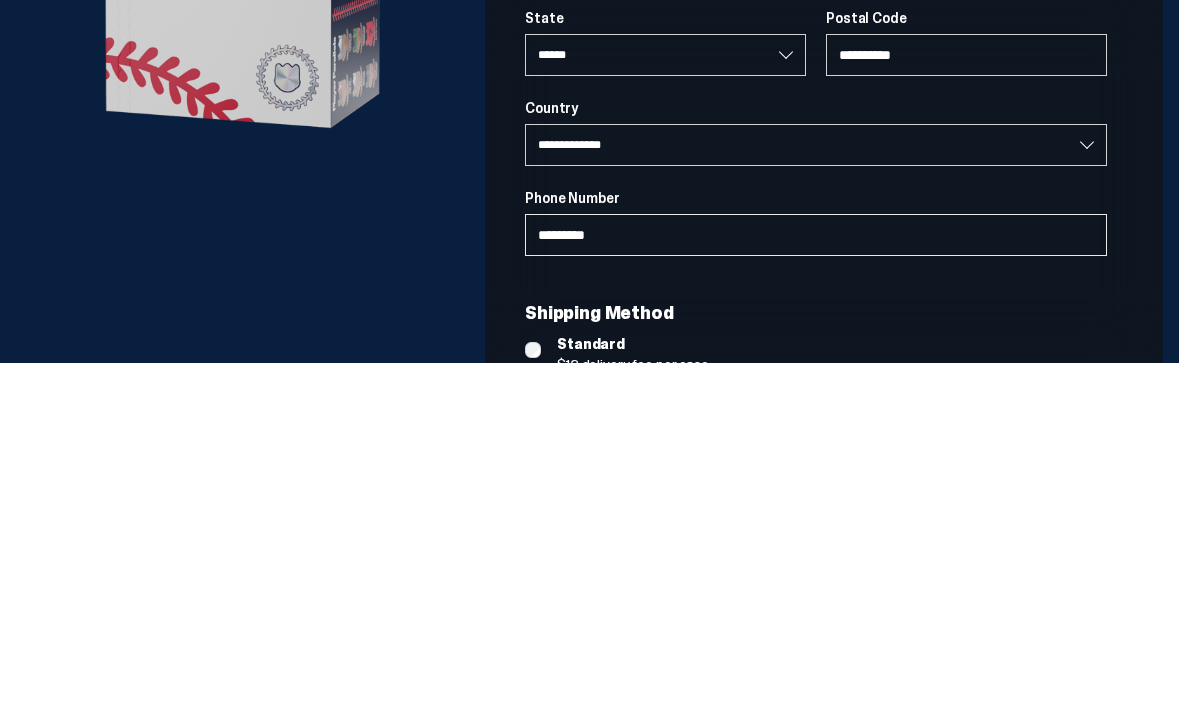 select on "**" 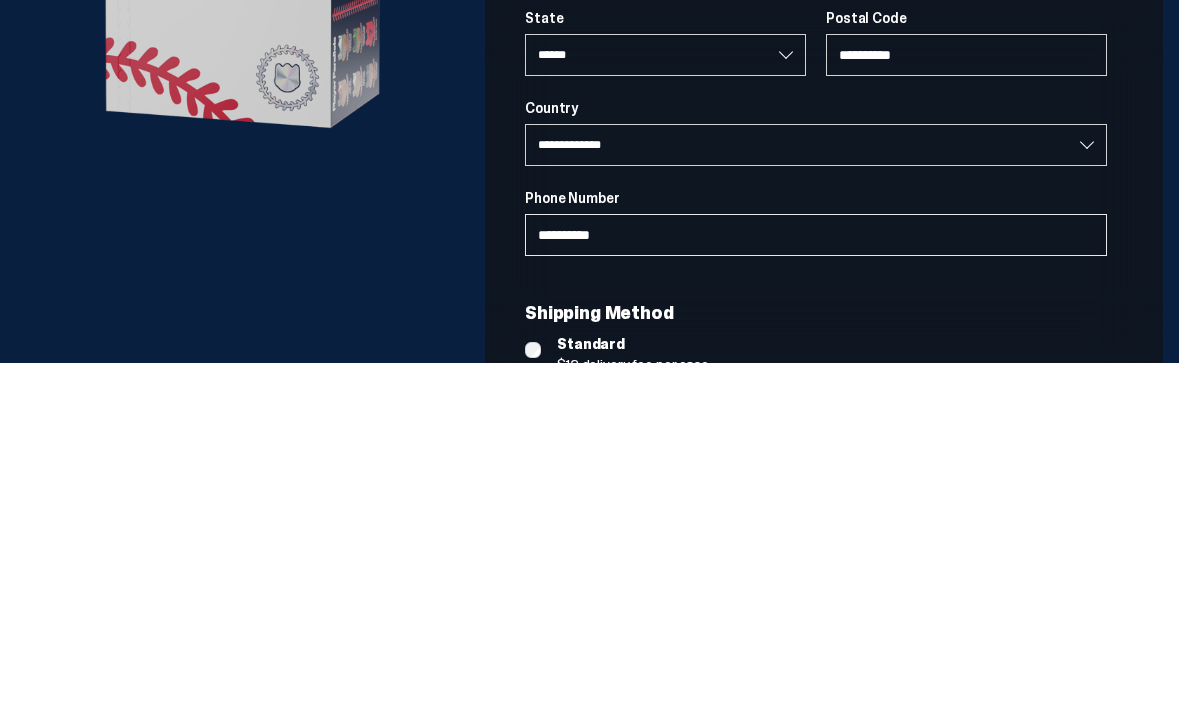 select on "**" 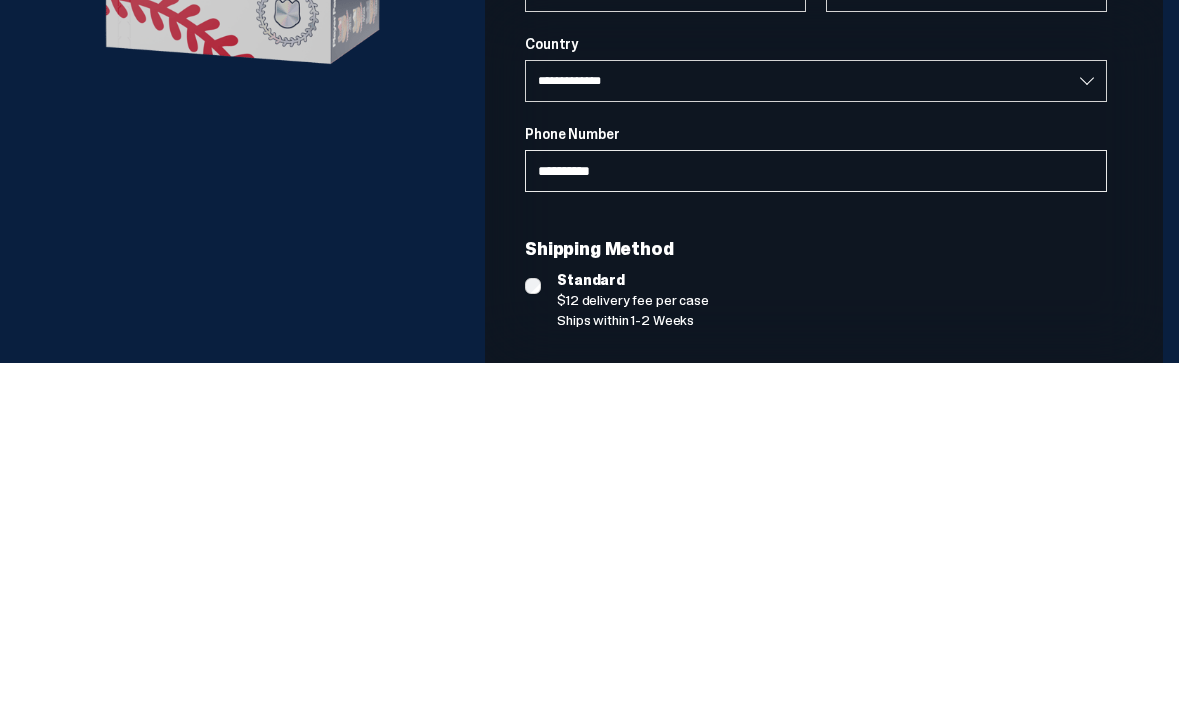 scroll, scrollTop: 374, scrollLeft: 0, axis: vertical 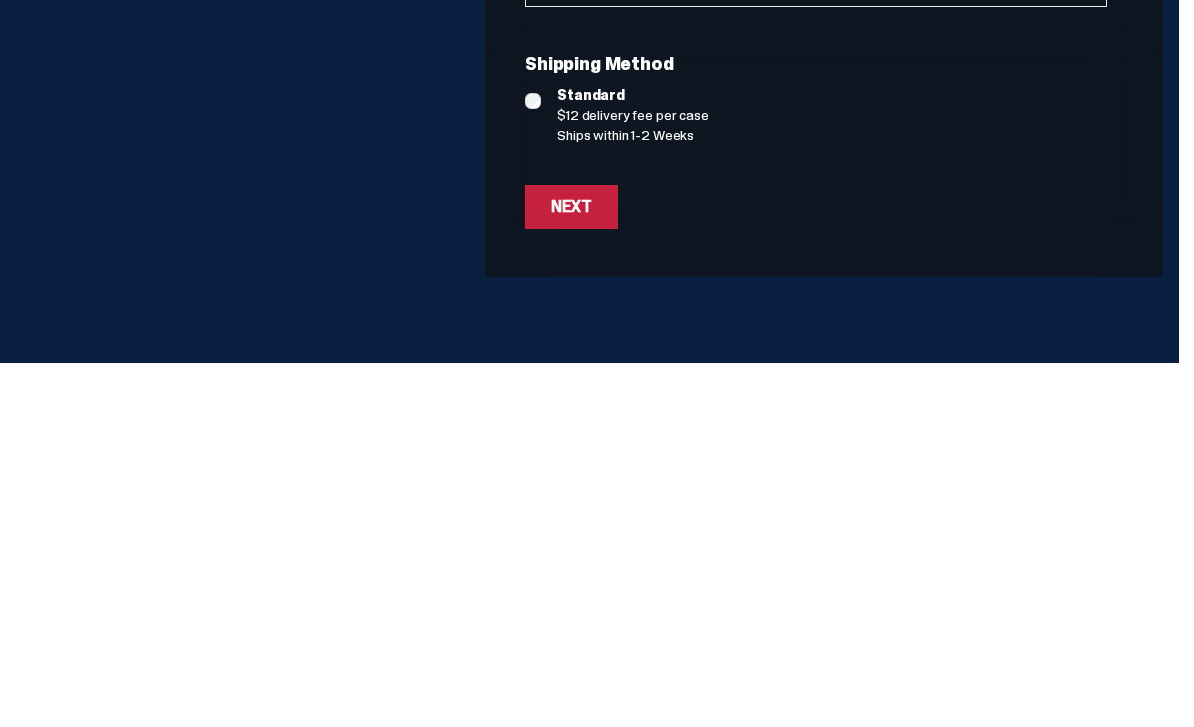 type on "**********" 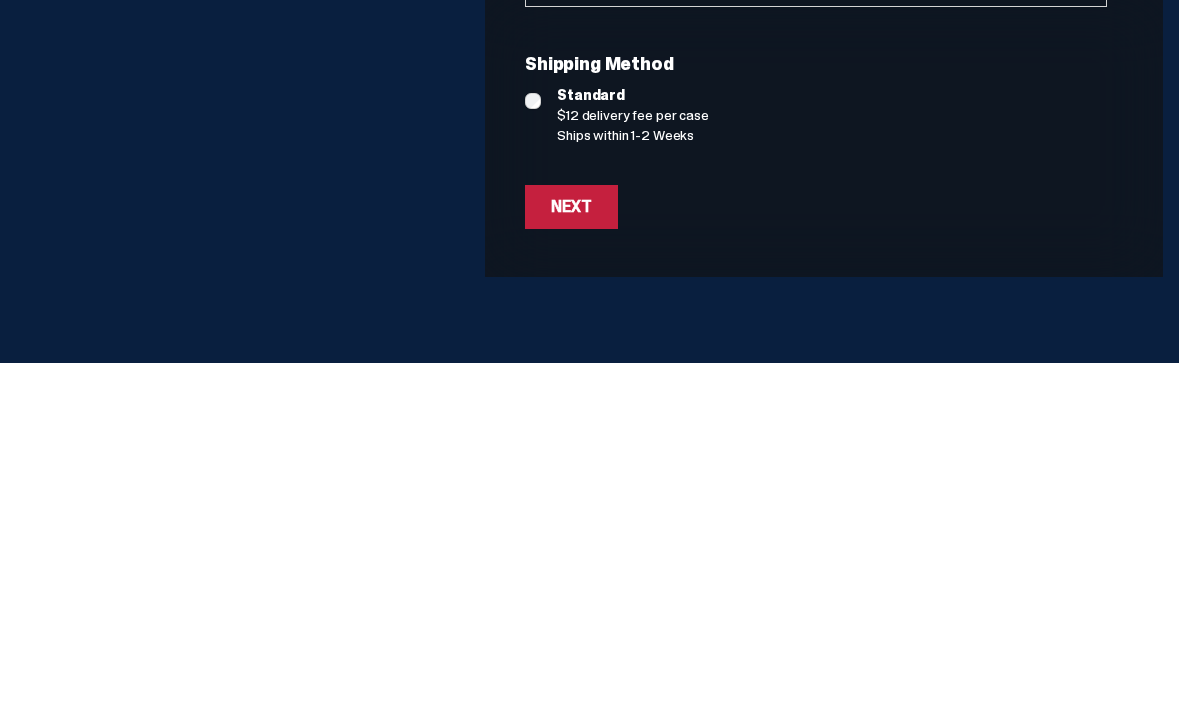 click on "Next" at bounding box center [571, 571] 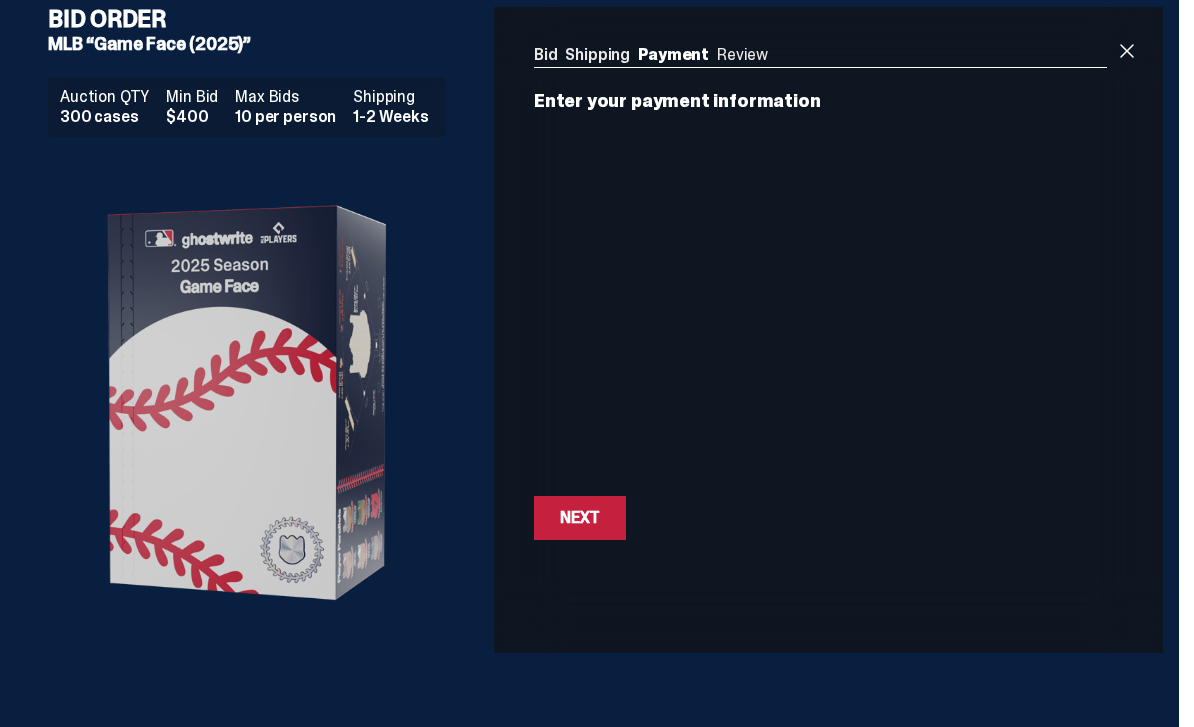 scroll, scrollTop: 29, scrollLeft: 0, axis: vertical 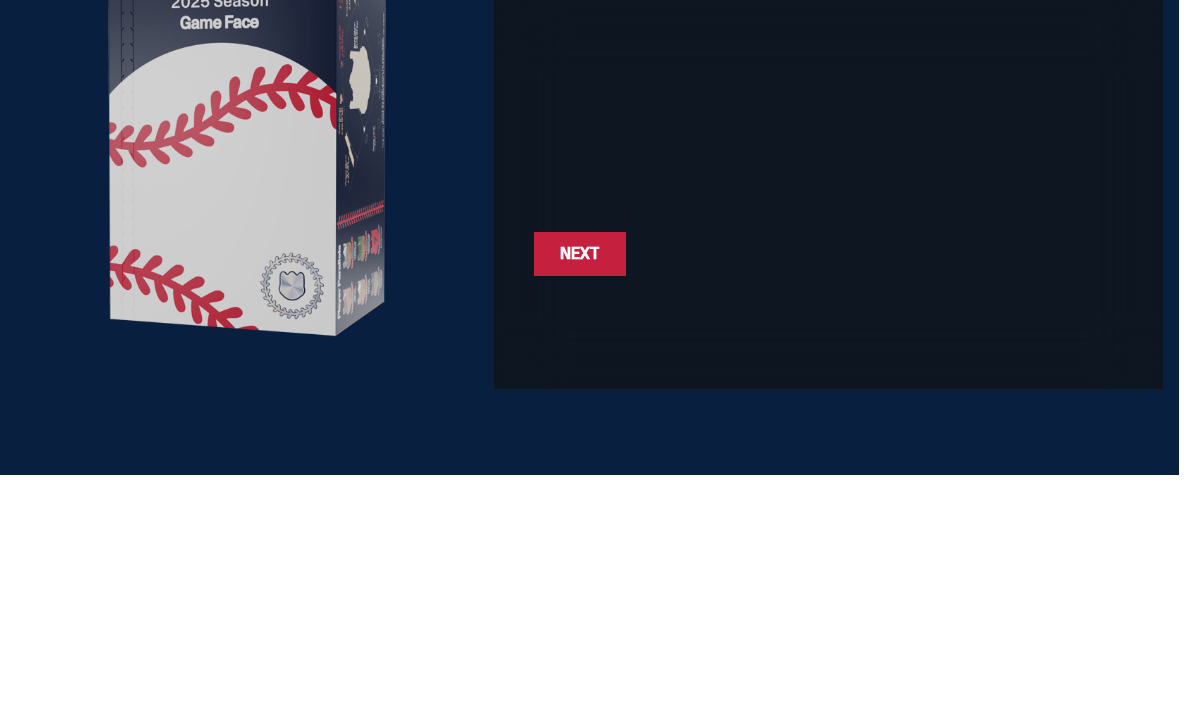 click on "Next
Next" at bounding box center (580, 506) 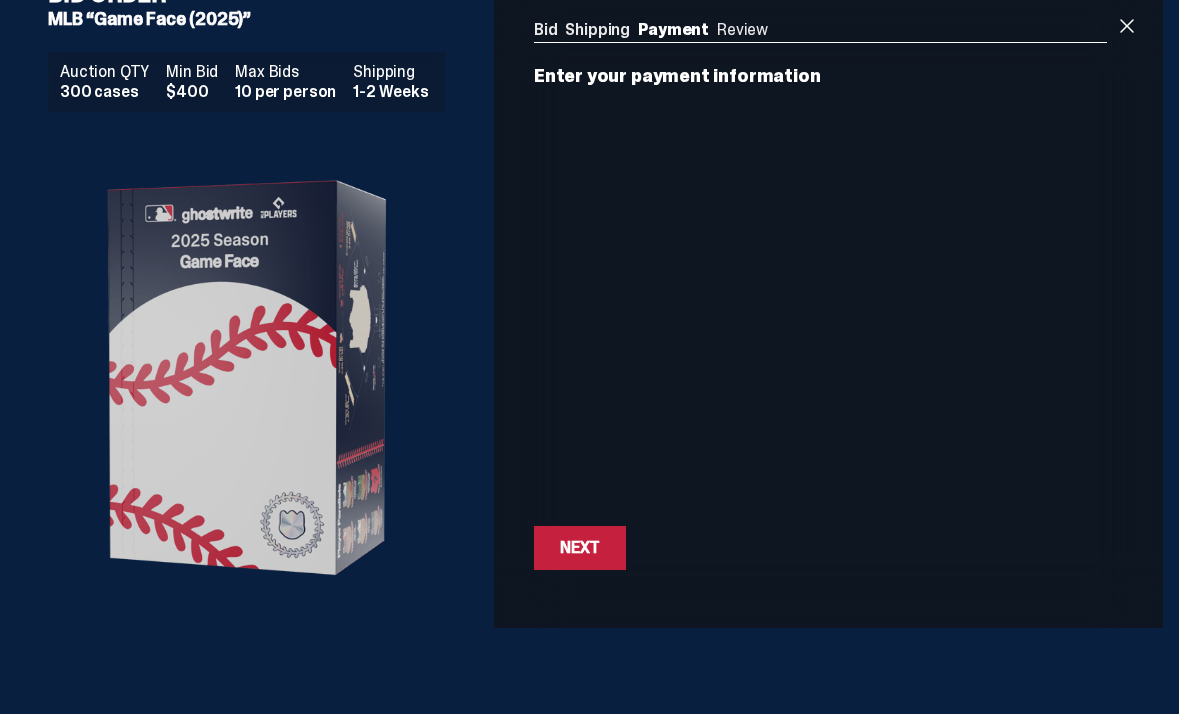 scroll, scrollTop: 29, scrollLeft: 0, axis: vertical 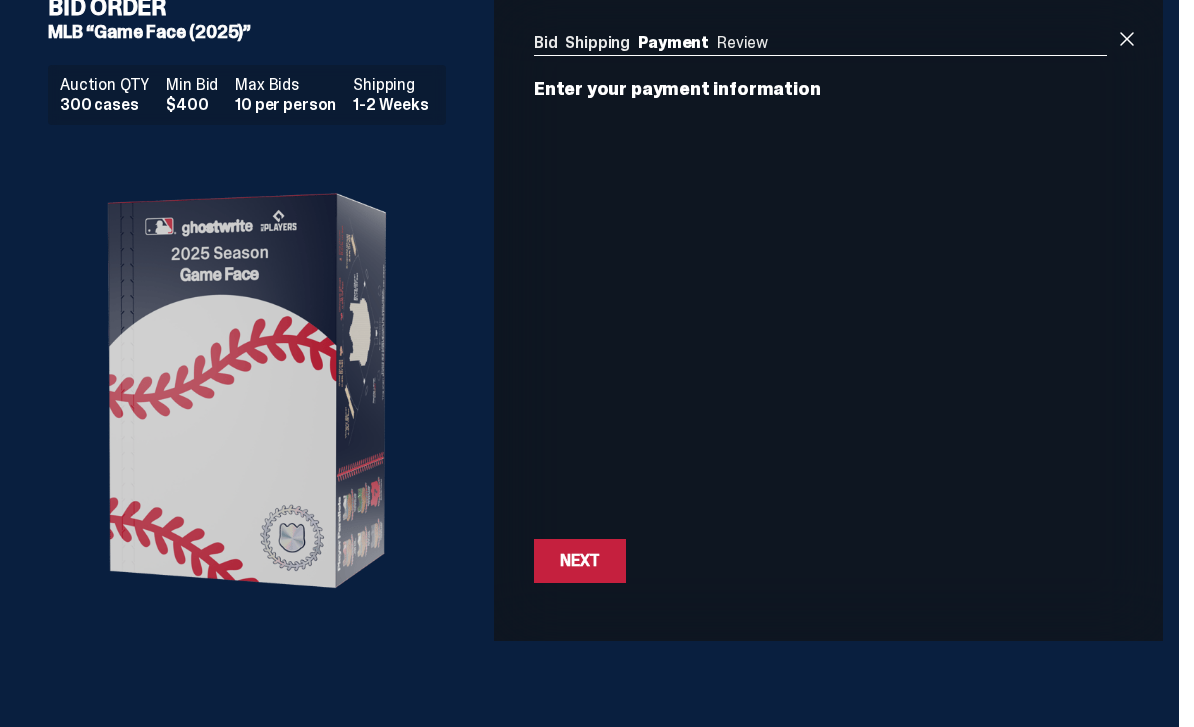 click on "Next
Next" at bounding box center [580, 561] 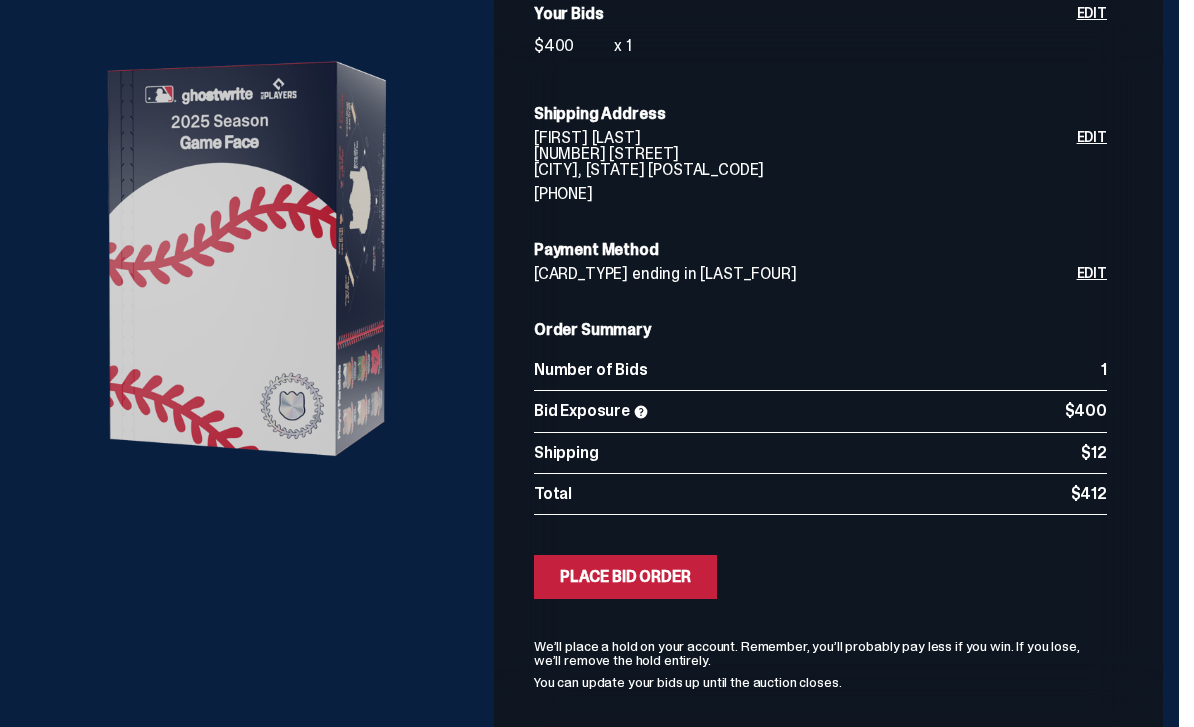 scroll, scrollTop: 185, scrollLeft: 0, axis: vertical 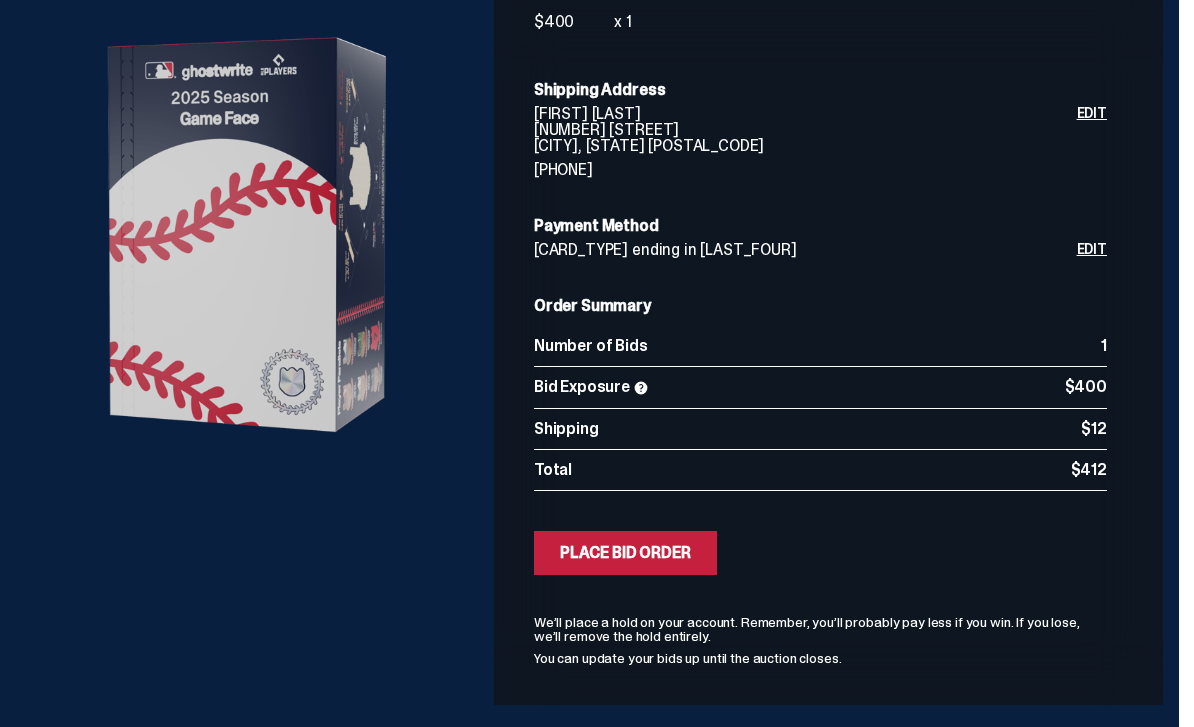 click on "Submitting Bids
Place Bid Order" at bounding box center [625, 553] 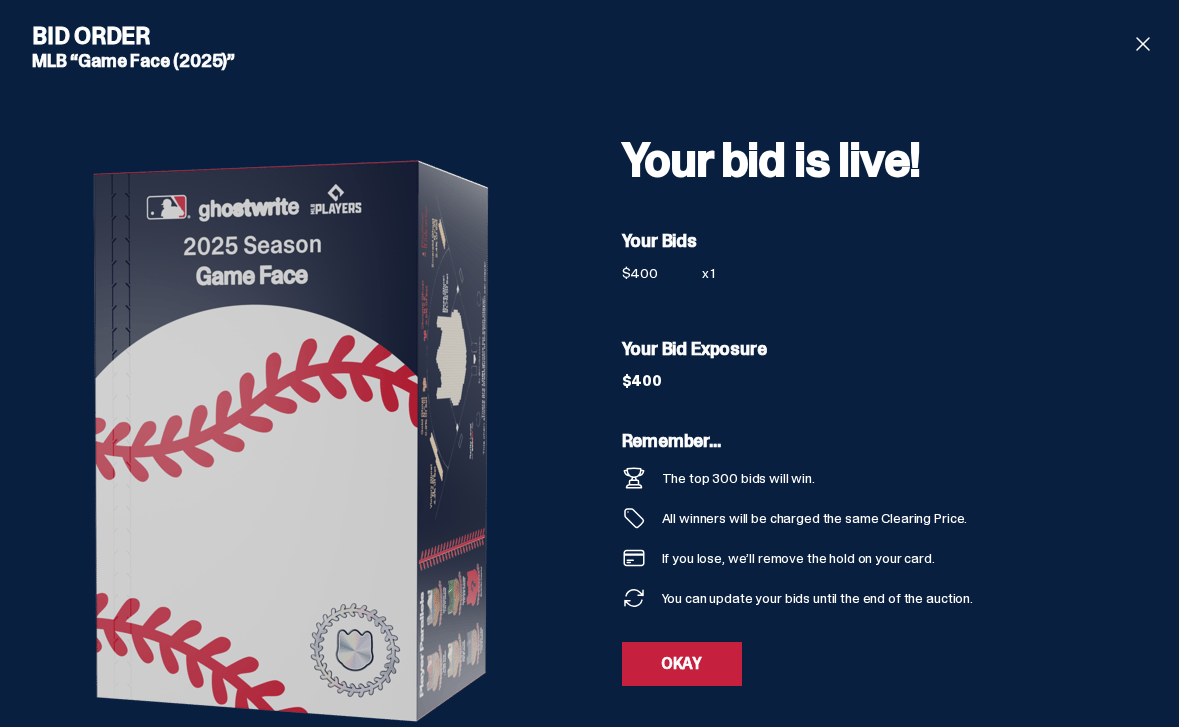 scroll, scrollTop: 6, scrollLeft: 0, axis: vertical 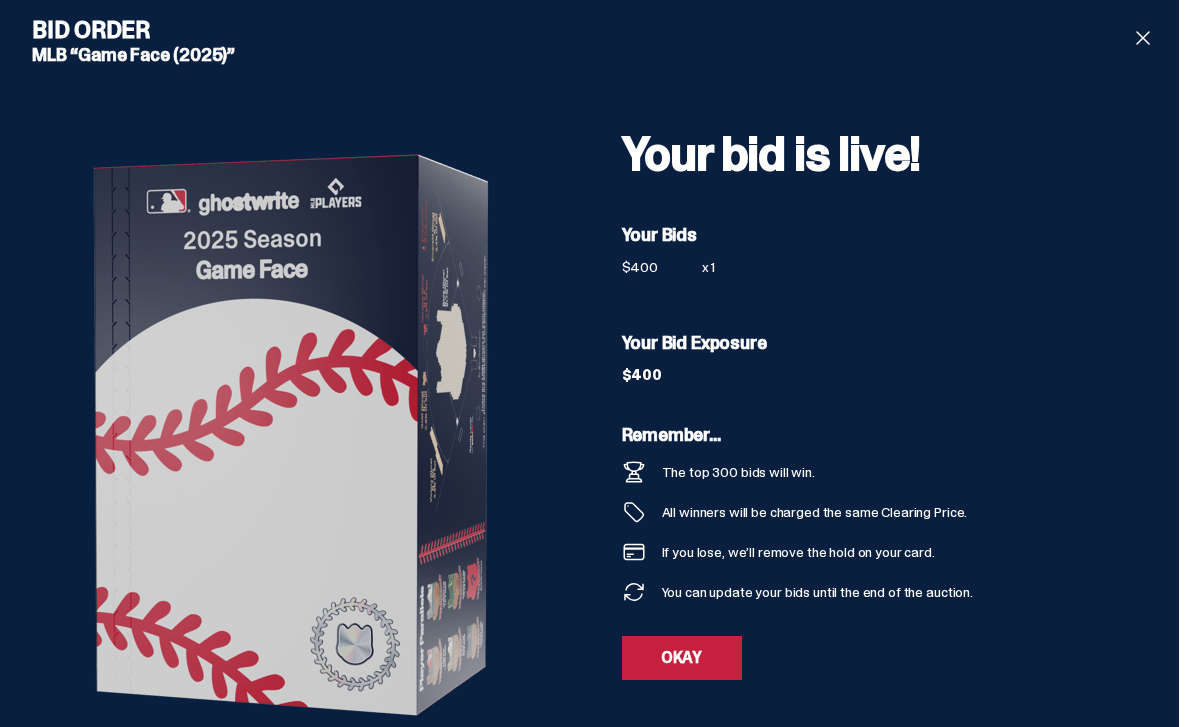 click on "OKAY" at bounding box center (682, 658) 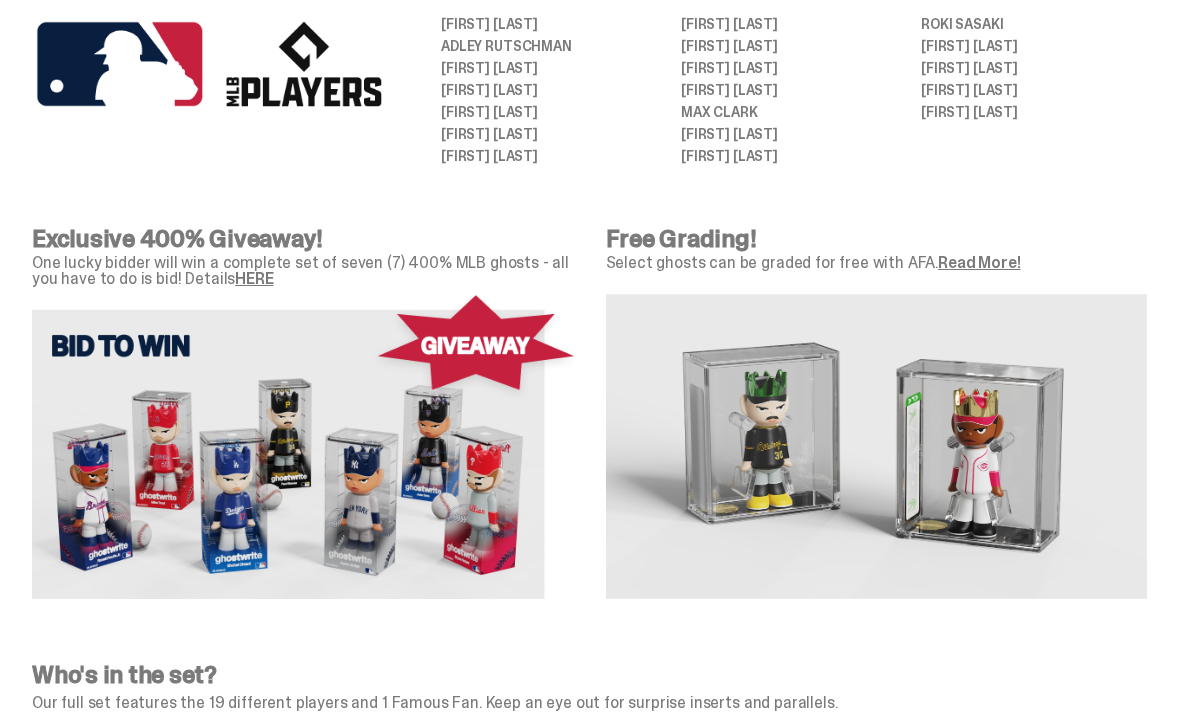scroll, scrollTop: 1236, scrollLeft: 0, axis: vertical 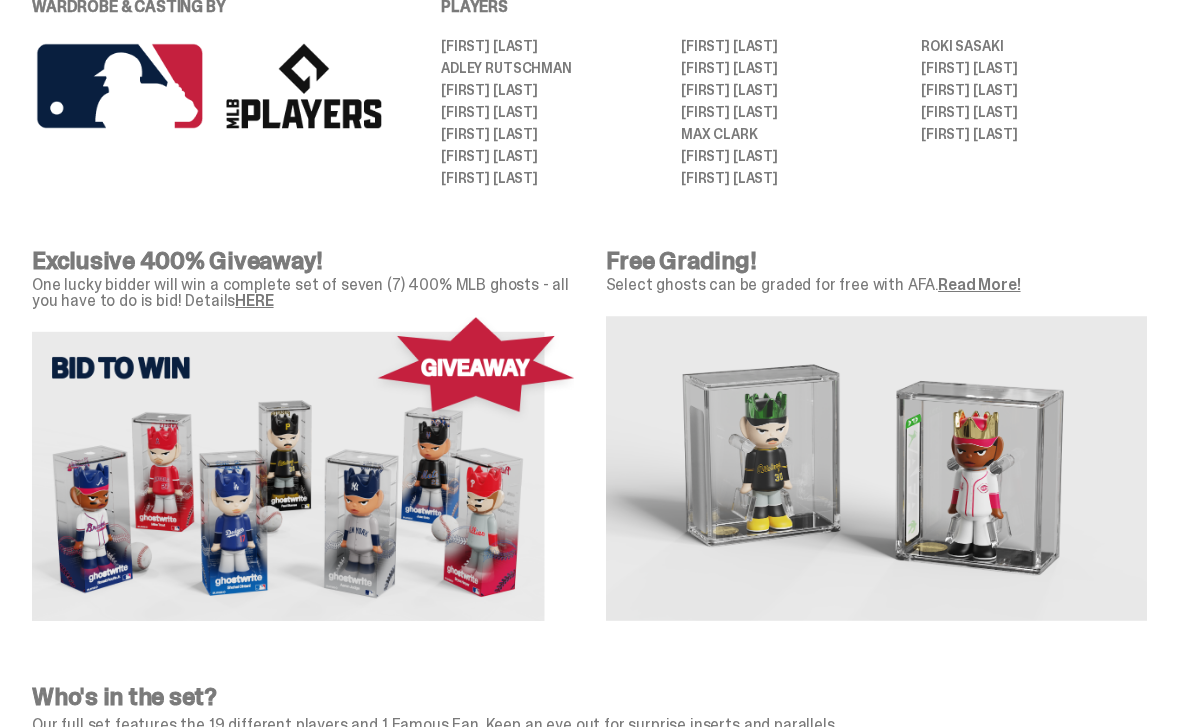 click at bounding box center [877, 468] 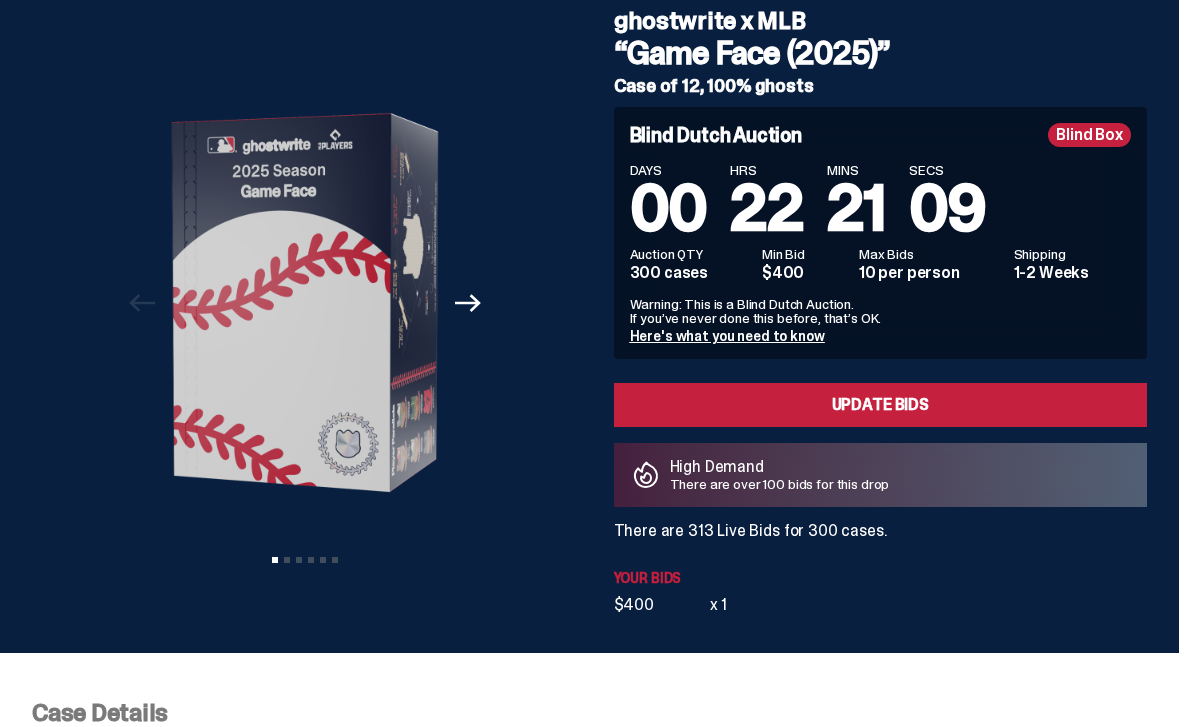scroll, scrollTop: 0, scrollLeft: 0, axis: both 